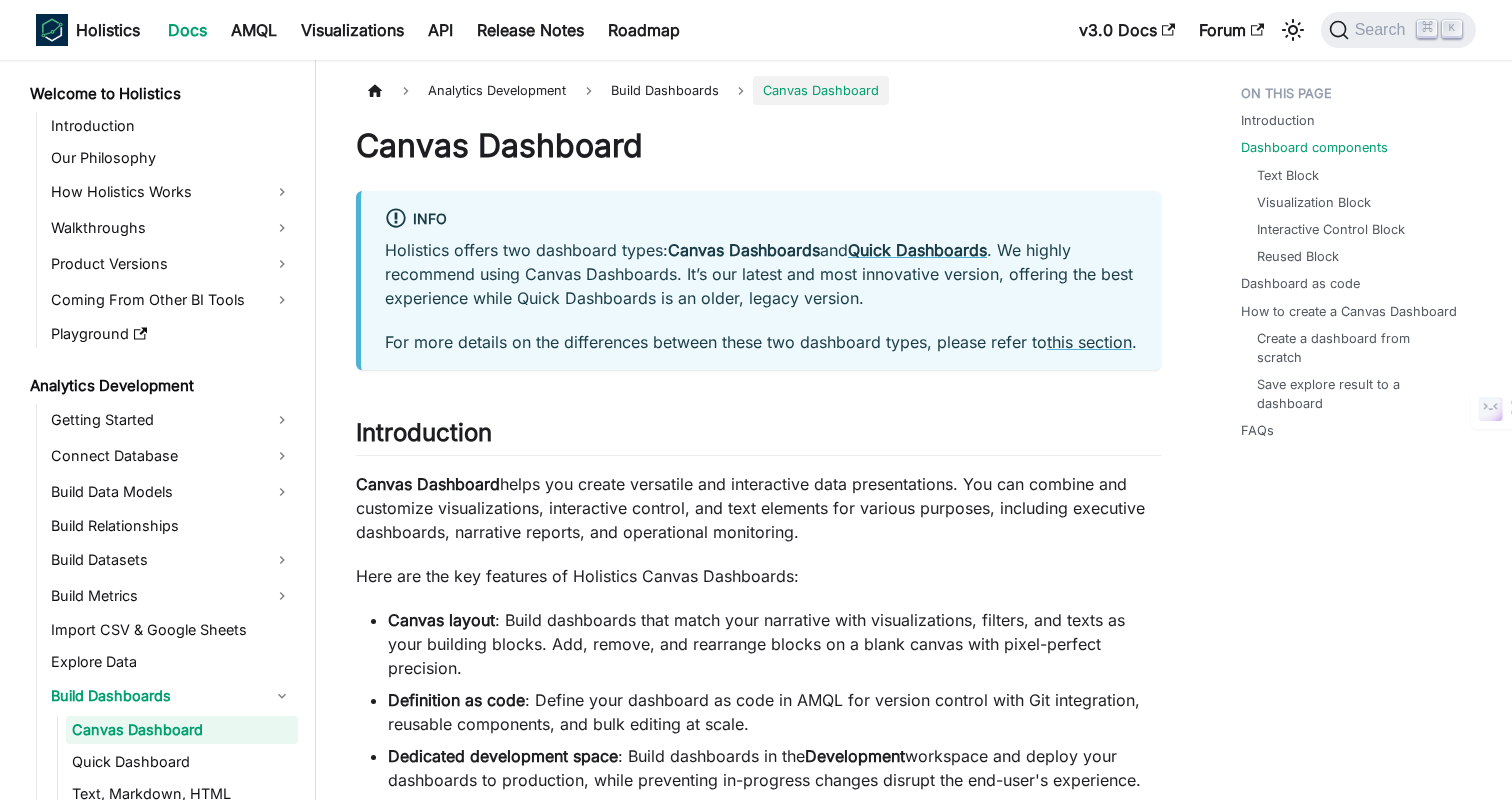 scroll, scrollTop: 1353, scrollLeft: 0, axis: vertical 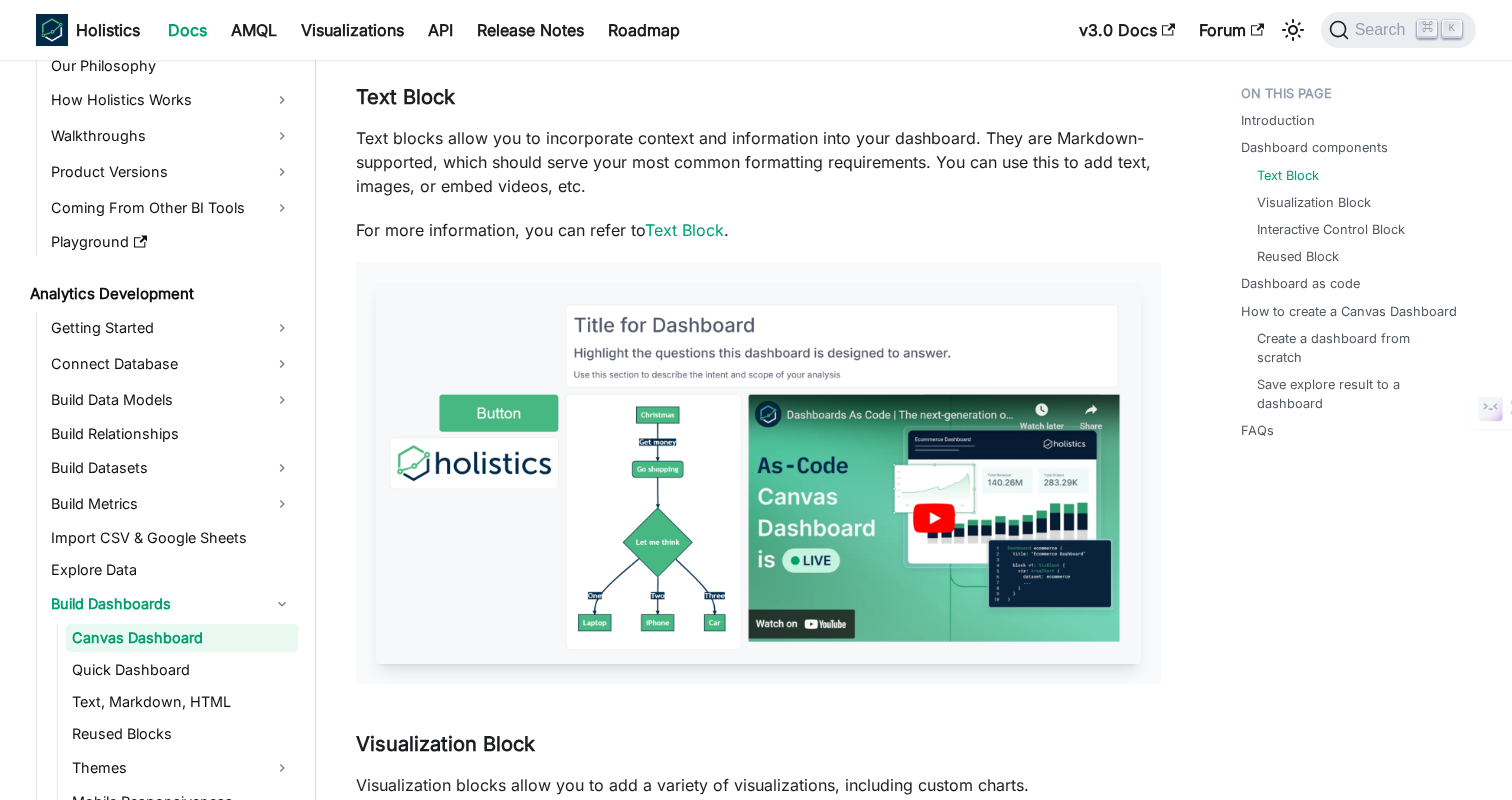click on "Introduction Dashboard components Text Block Visualization Block Interactive Control Block Reused Block Dashboard as code How to create a Canvas Dashboard Create a dashboard from scratch Save explore result to a dashboard FAQs" at bounding box center [1348, 2584] 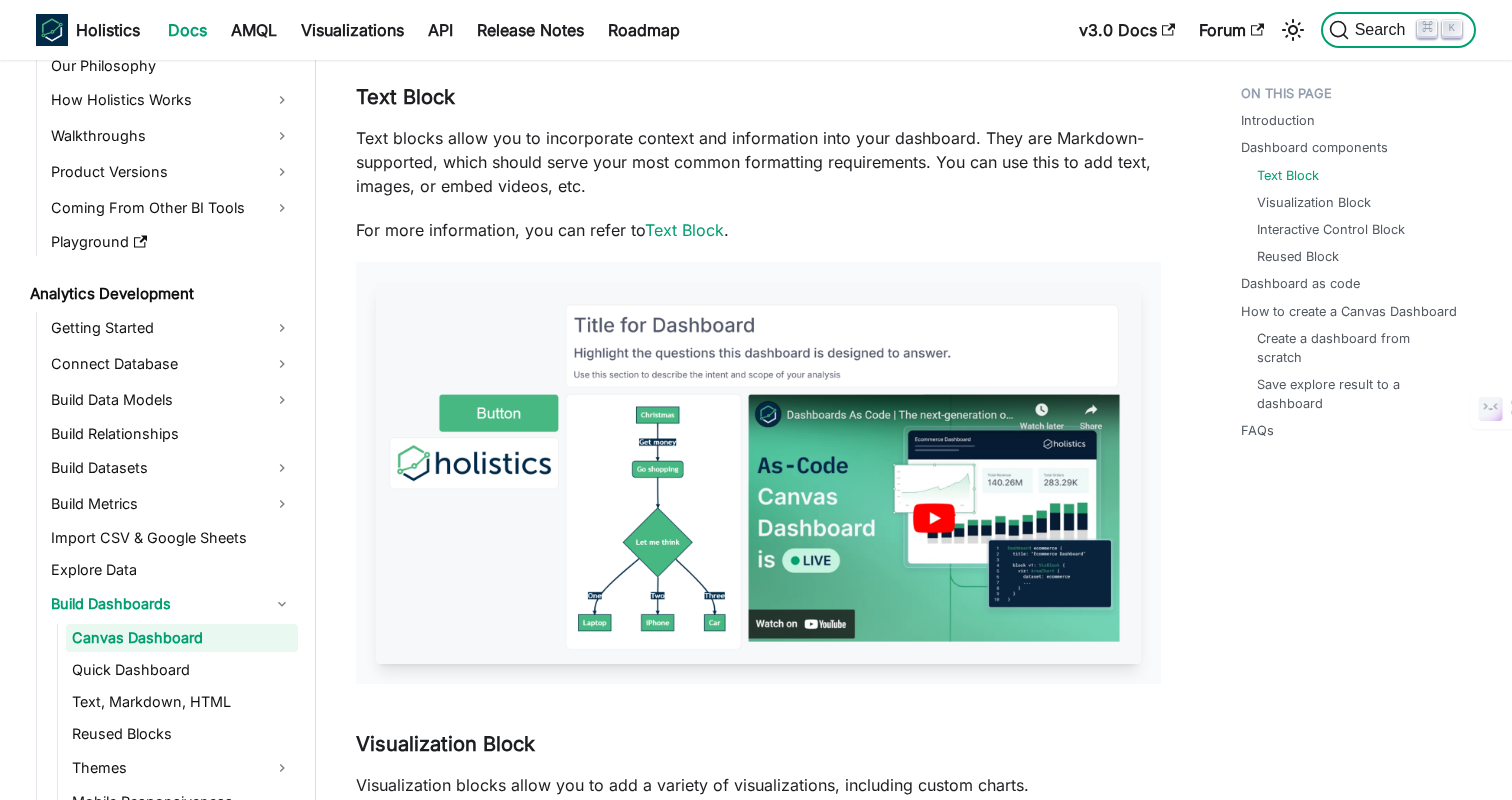click on "Search" at bounding box center [1383, 30] 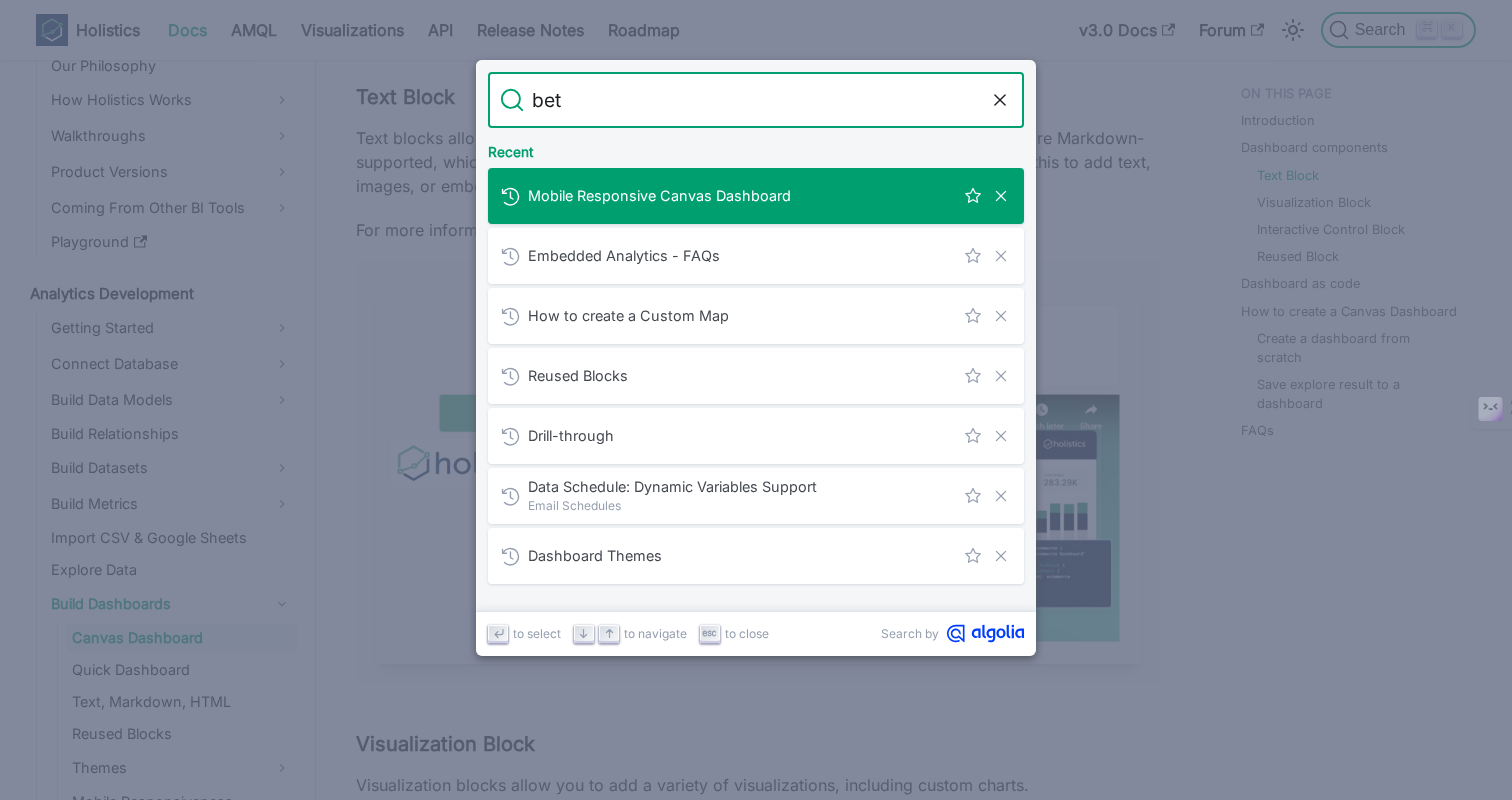 type on "beta" 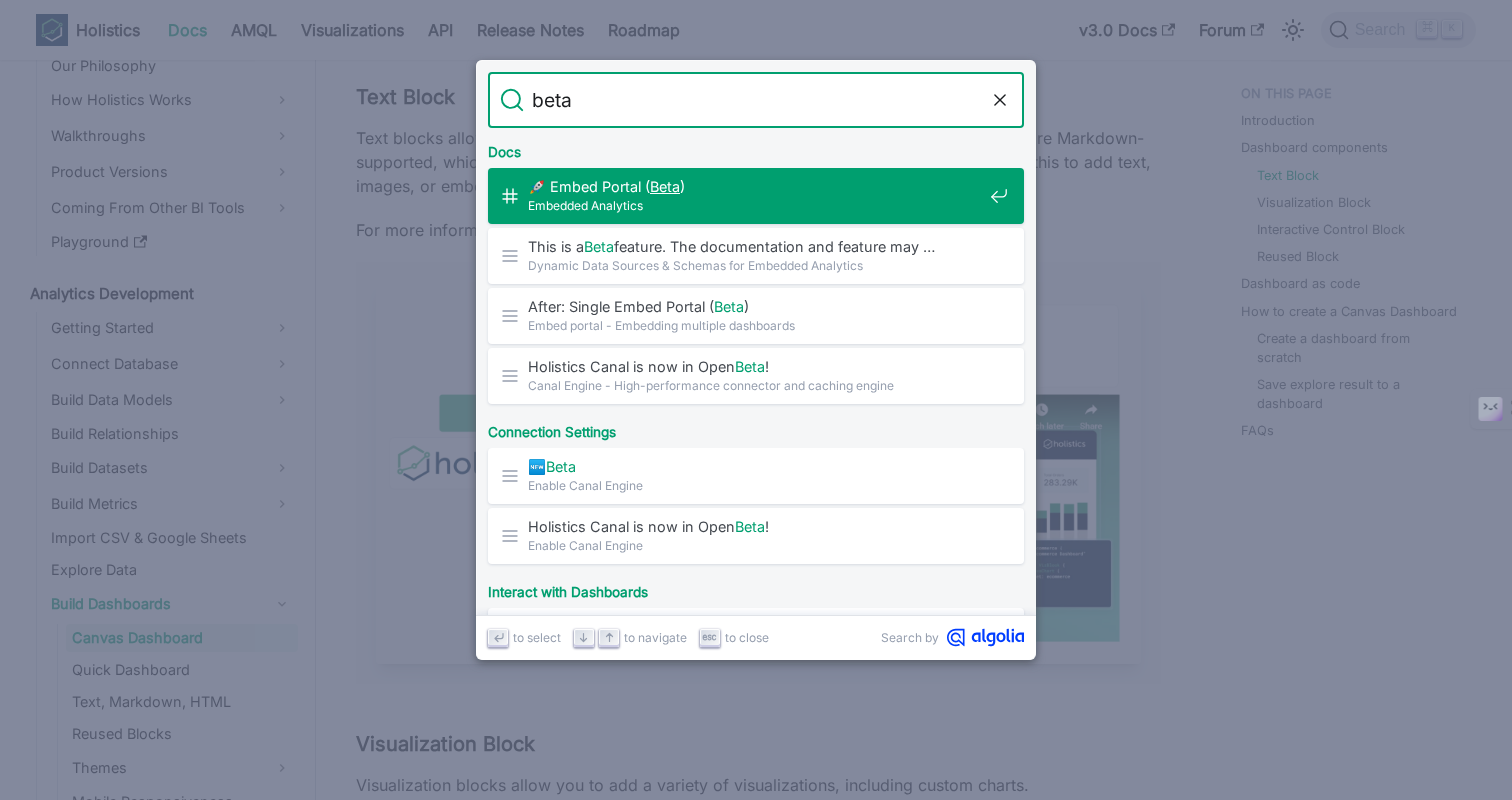click on "🚀 Embed Portal ( Beta )​ Embedded Analytics" at bounding box center (762, 196) 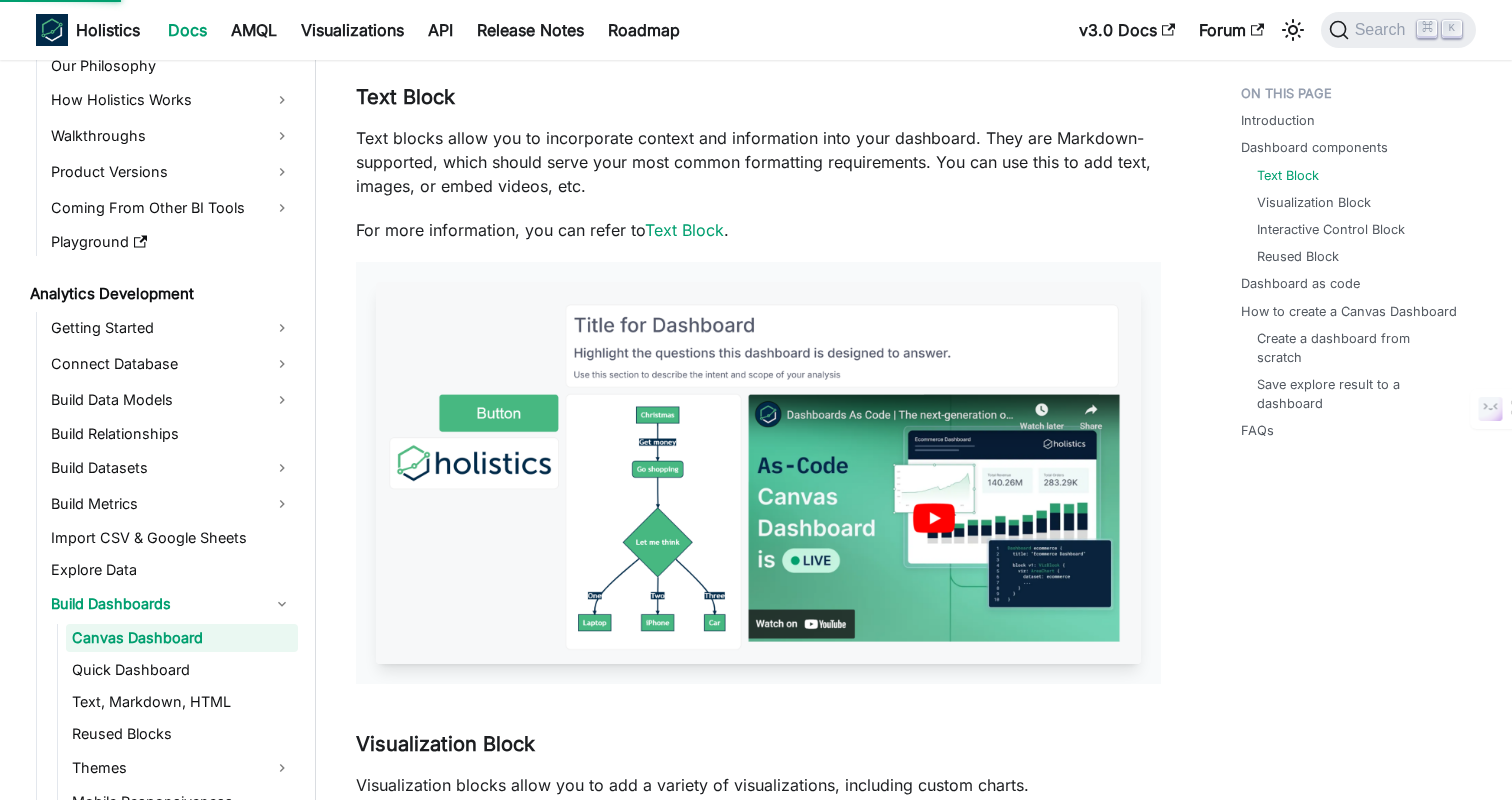 scroll, scrollTop: 1623, scrollLeft: 0, axis: vertical 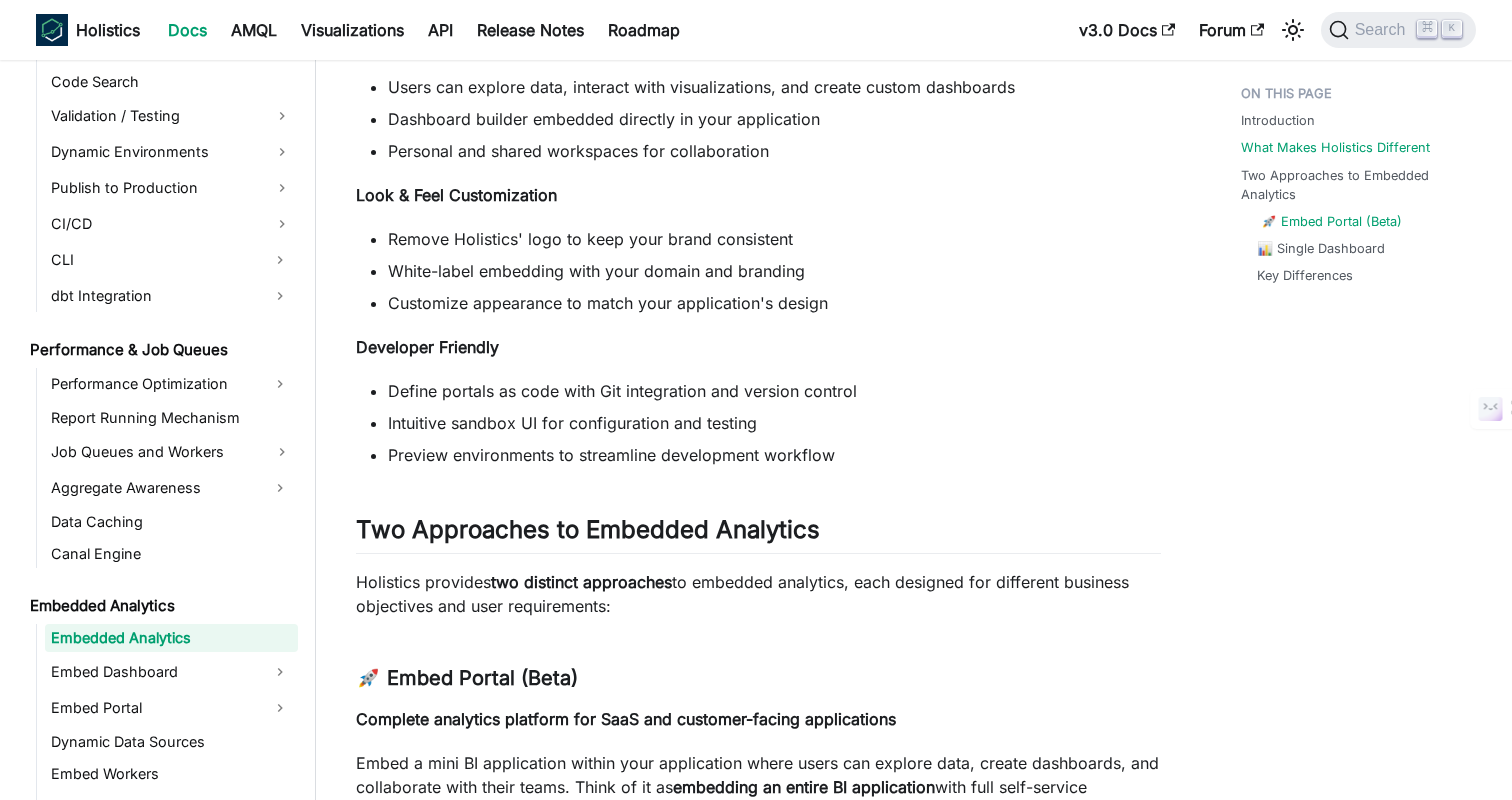 click on "🚀 Embed Portal (Beta)" at bounding box center [1331, 221] 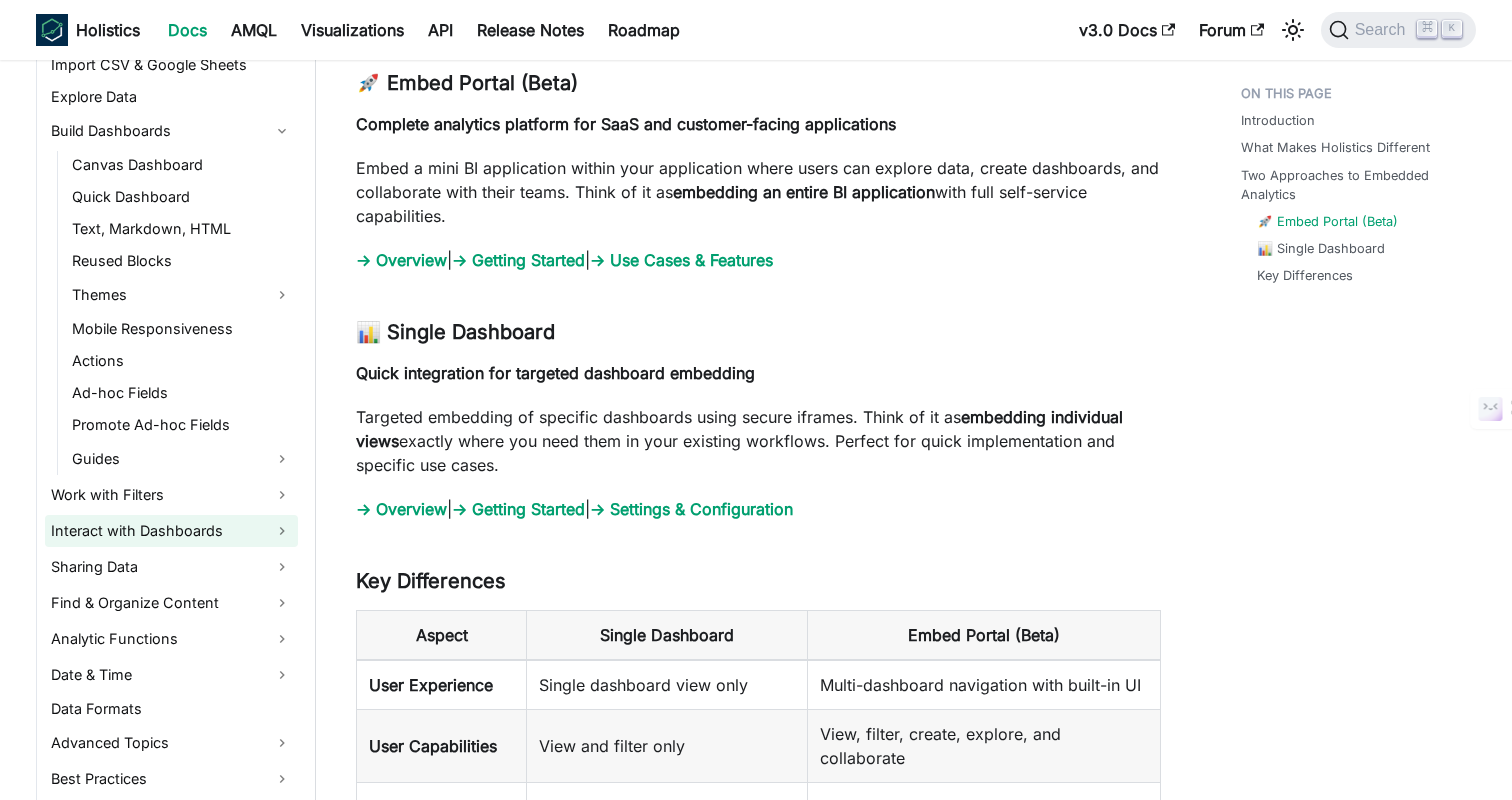 scroll, scrollTop: 539, scrollLeft: 0, axis: vertical 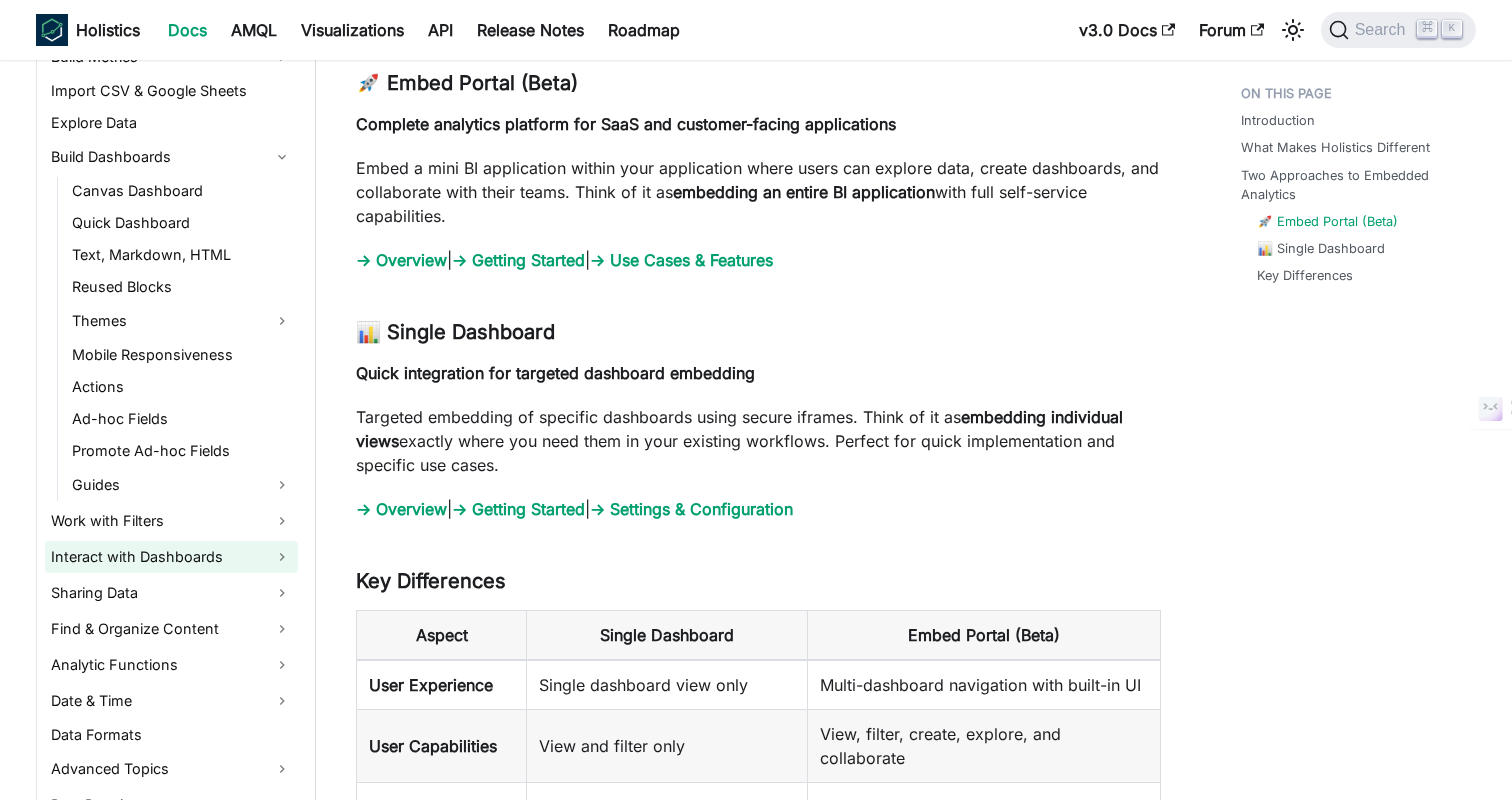 click on "Interact with Dashboards" at bounding box center [171, 557] 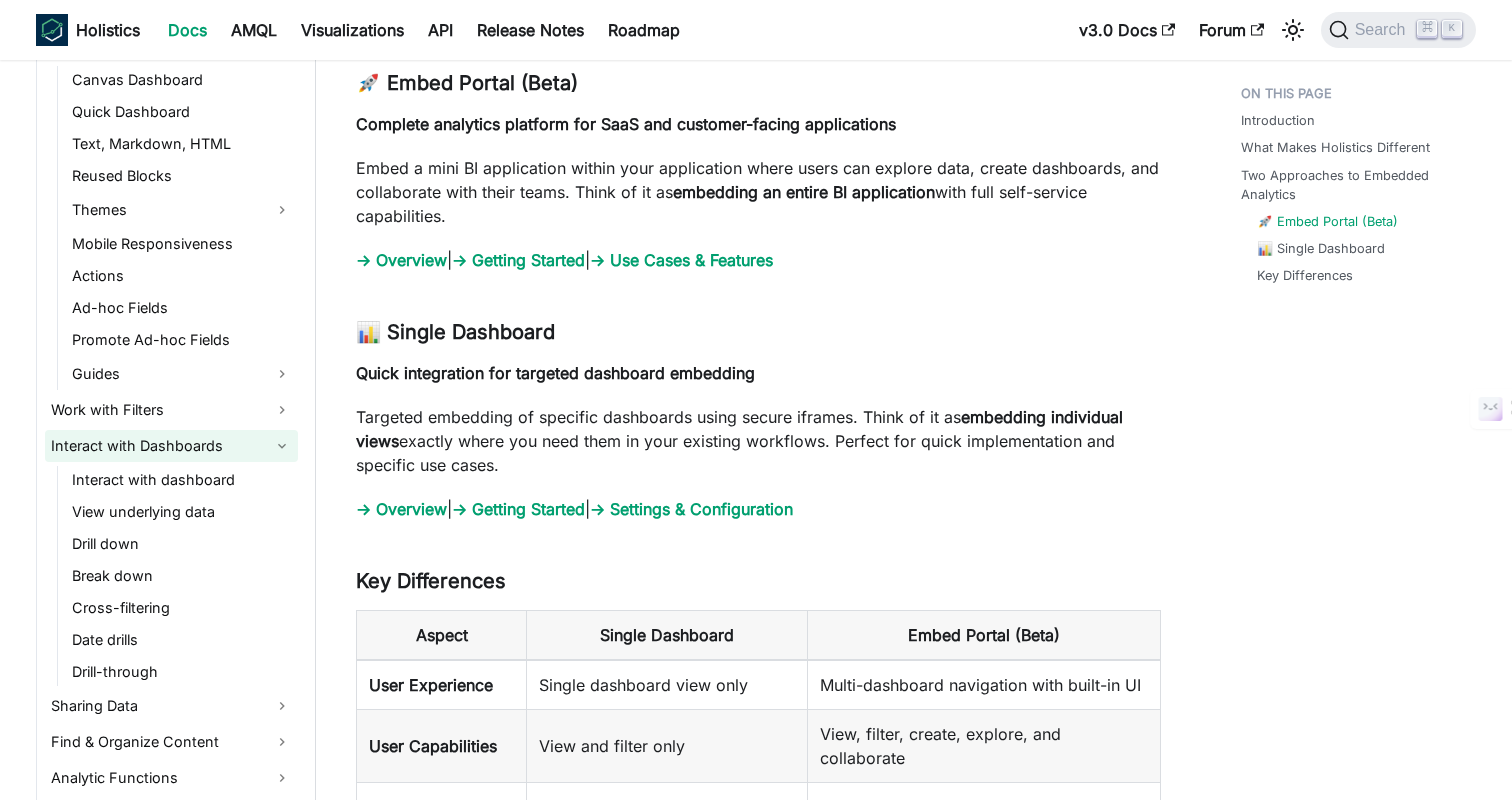 scroll, scrollTop: 738, scrollLeft: 0, axis: vertical 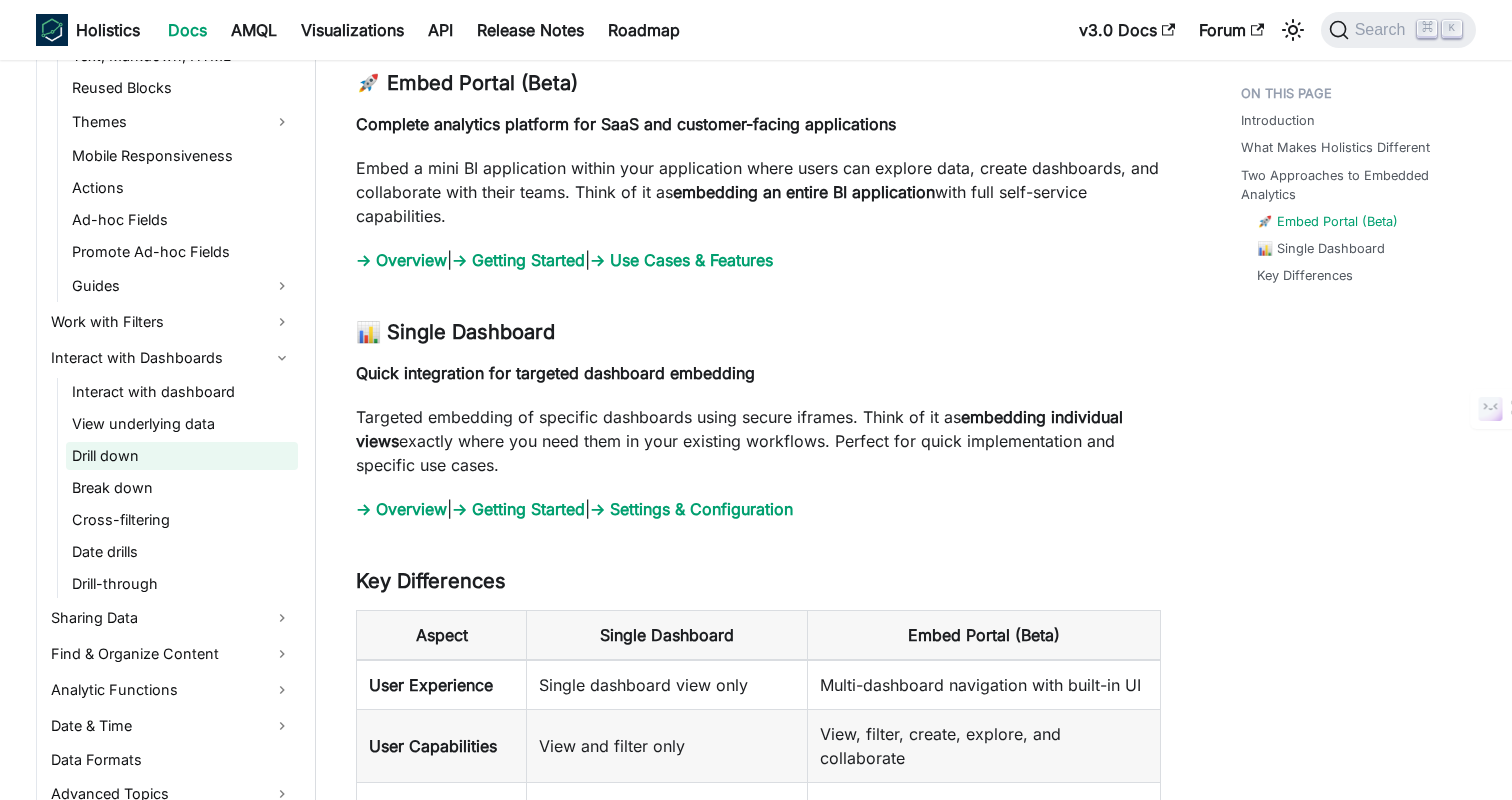 click on "Drill down" at bounding box center [182, 456] 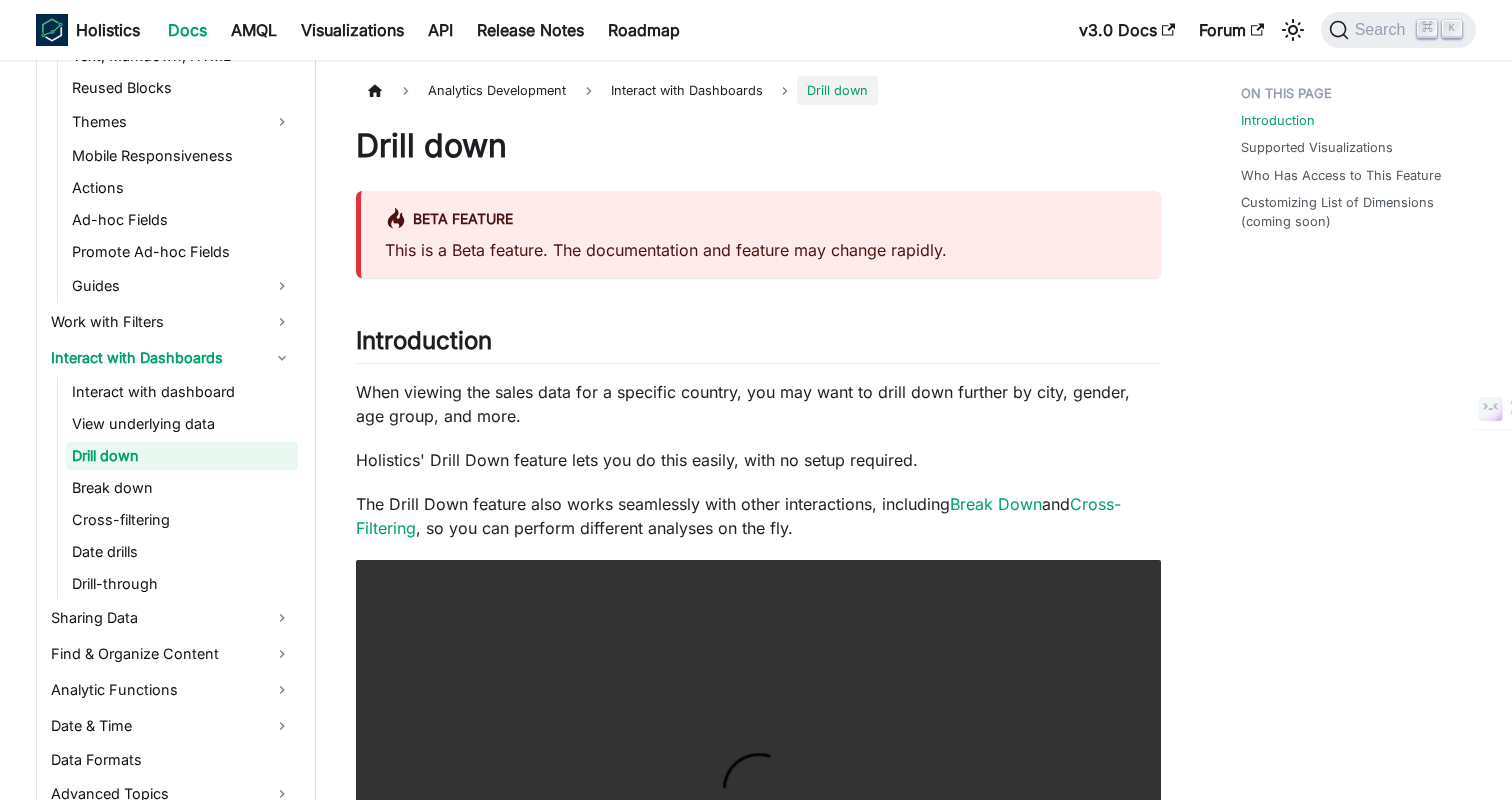 click on "BETA FEATURE This is a Beta feature. The documentation and feature may change rapidly." at bounding box center [758, 234] 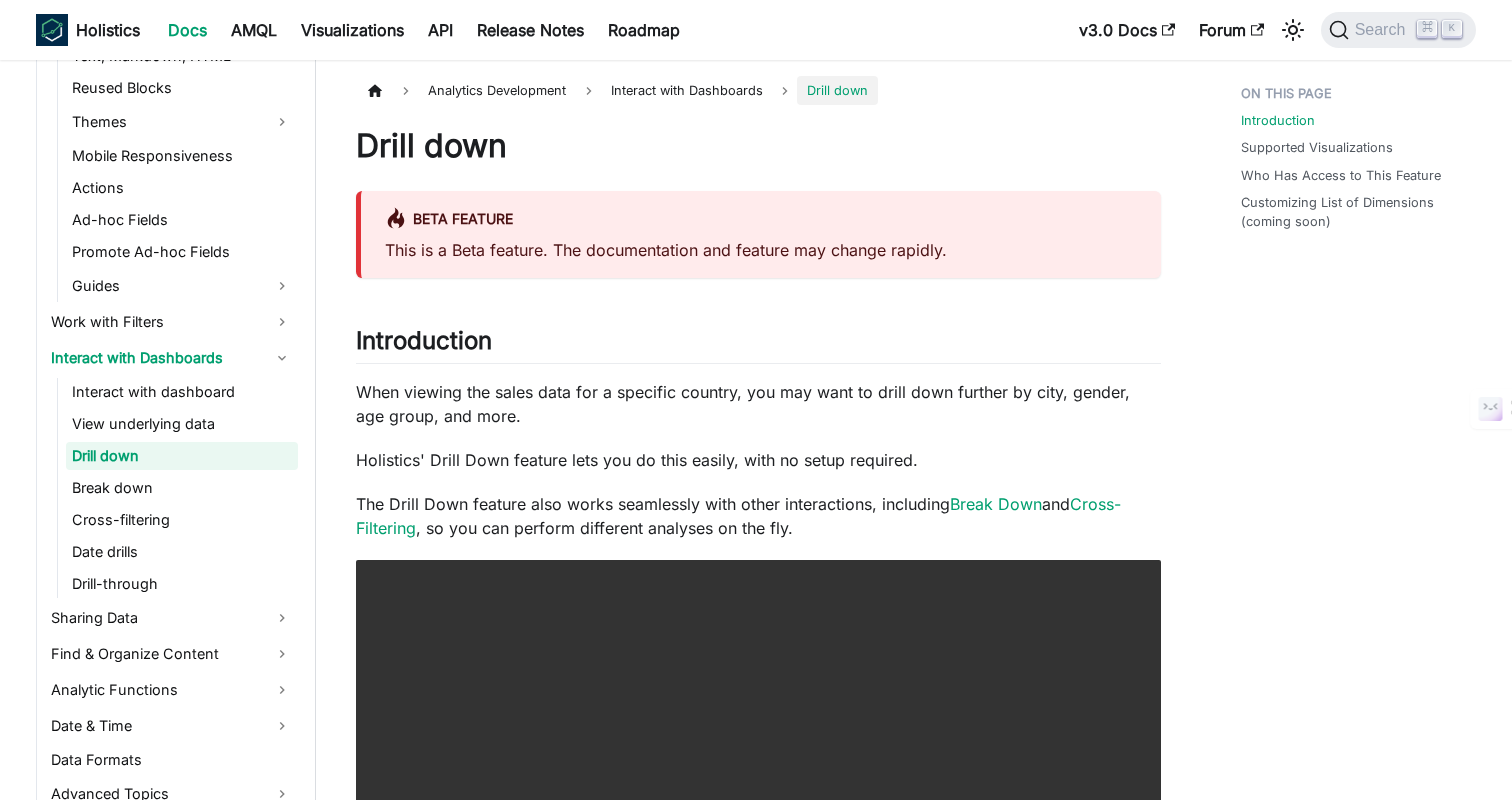 click on "BETA FEATURE" at bounding box center [761, 220] 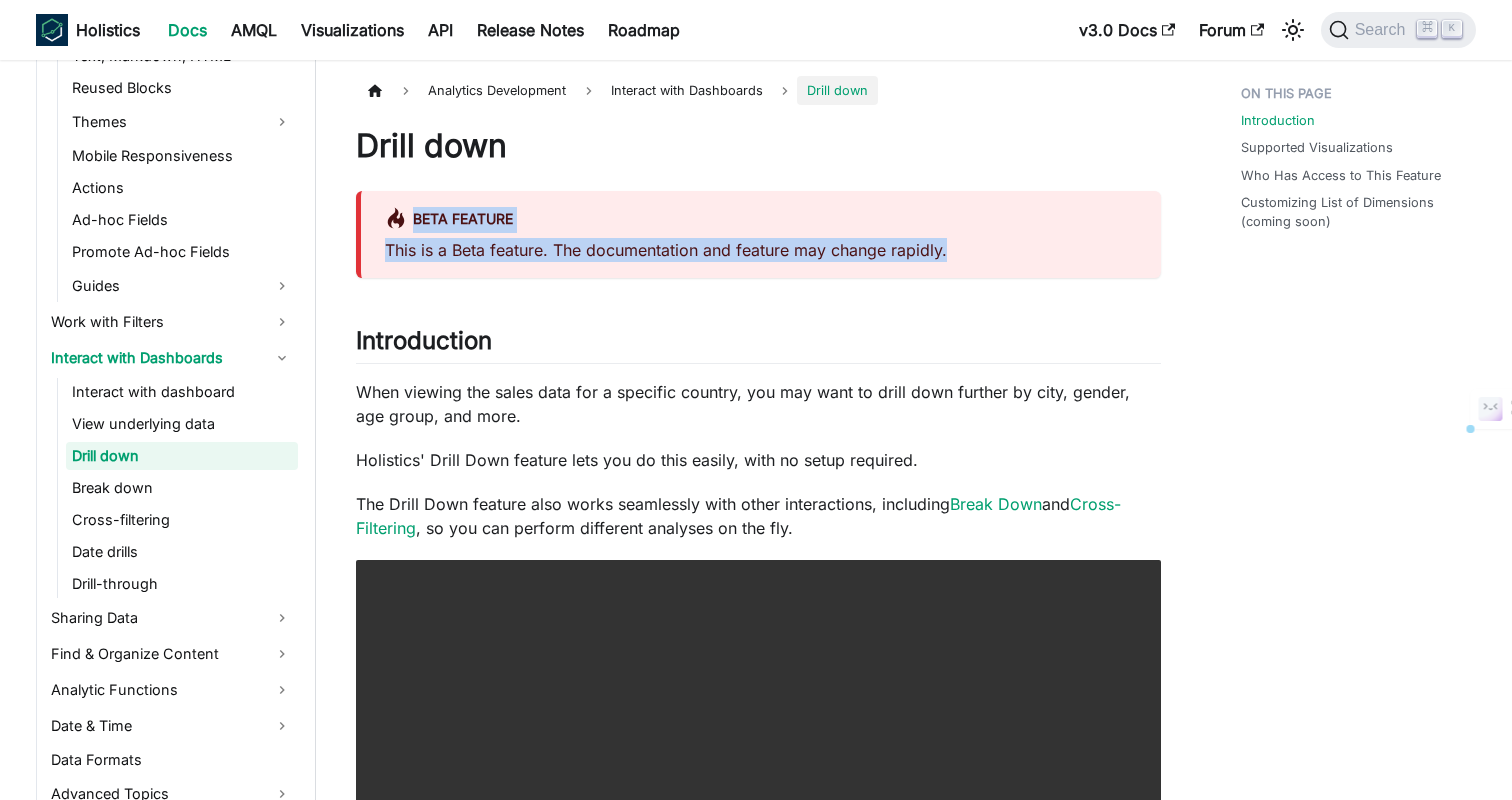 drag, startPoint x: 388, startPoint y: 213, endPoint x: 828, endPoint y: 266, distance: 443.18054 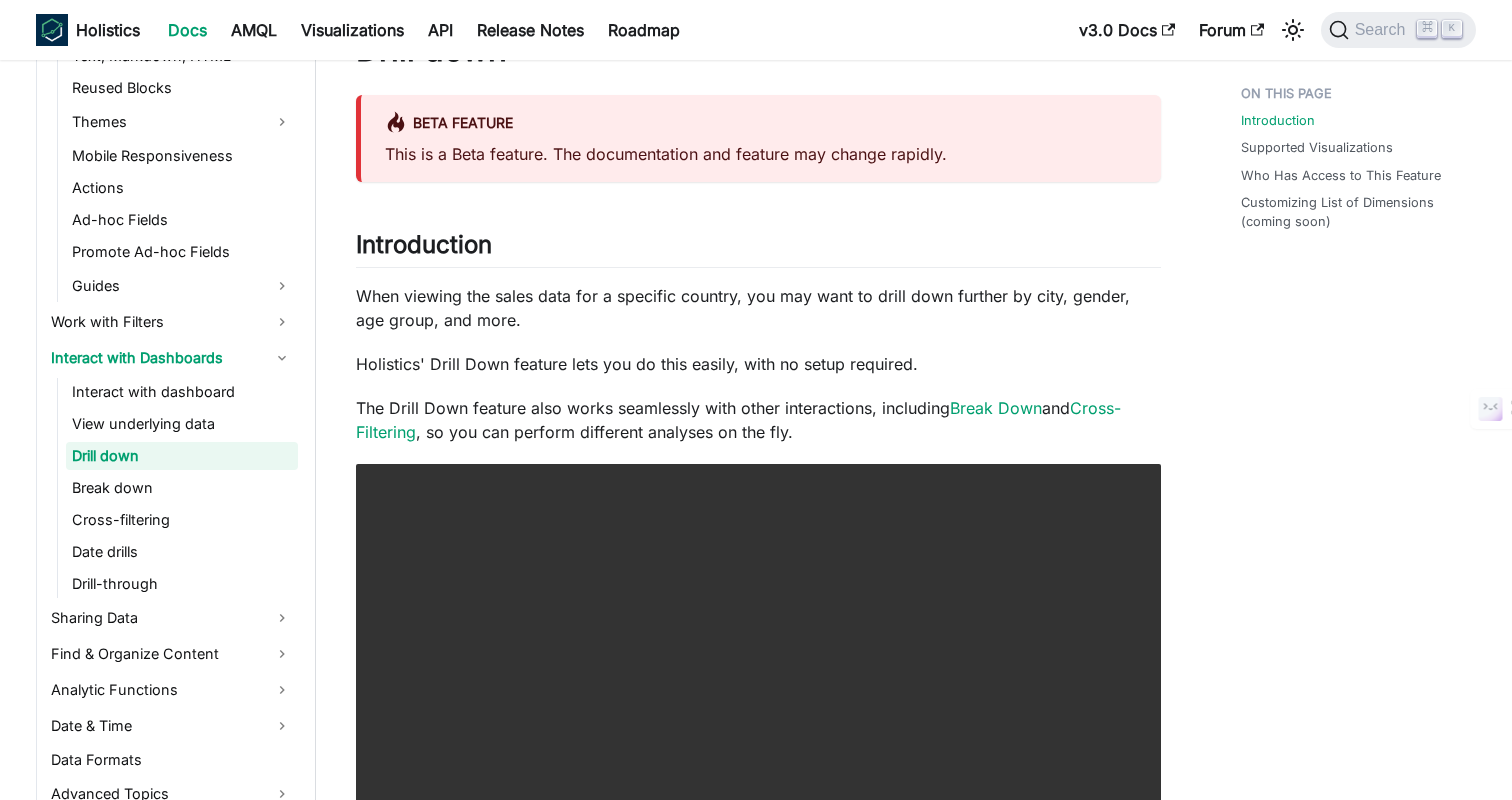 scroll, scrollTop: 0, scrollLeft: 0, axis: both 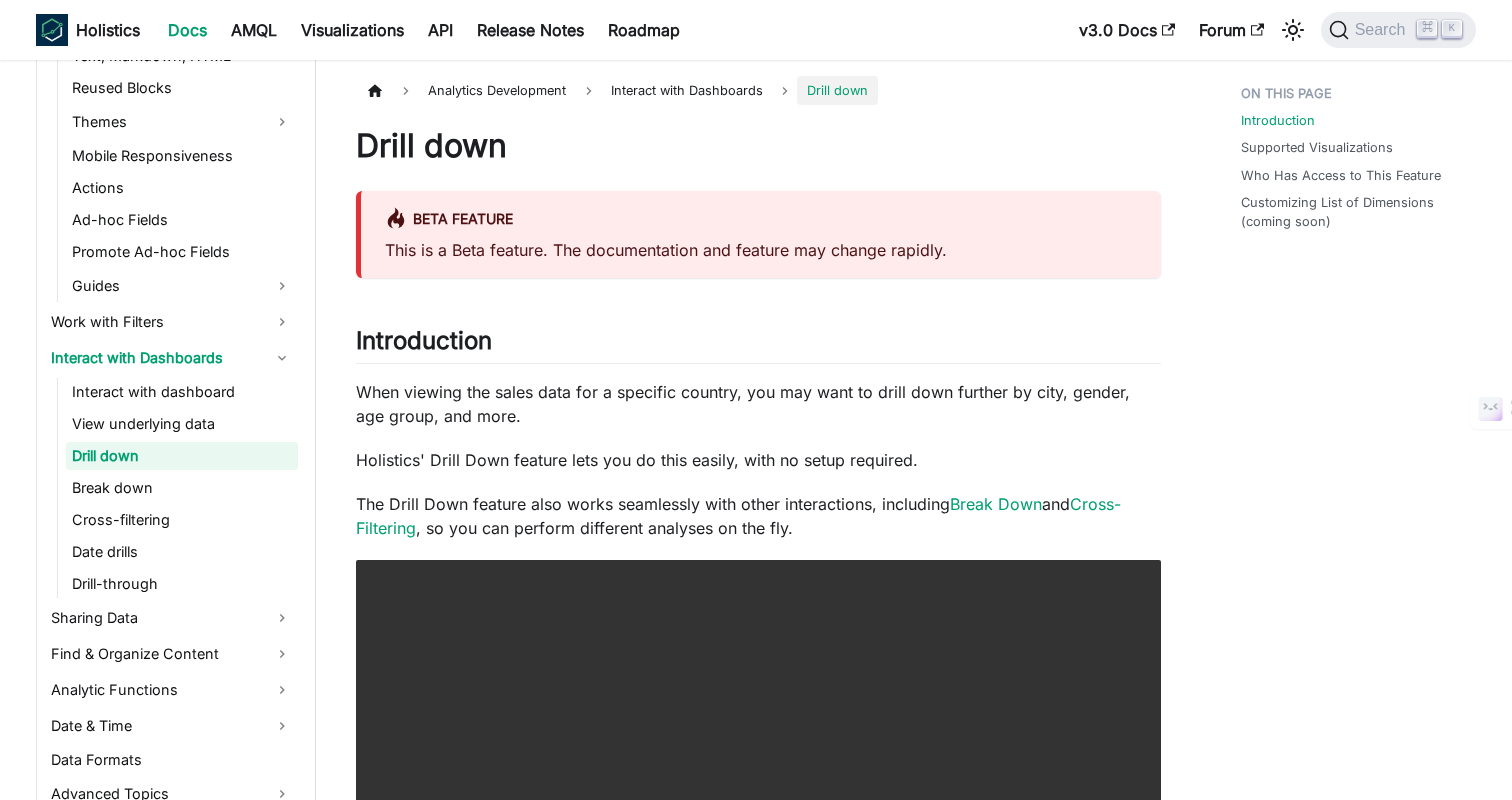 click on "Drill down BETA FEATURE This is a Beta feature. The documentation and feature may change rapidly. Introduction ​ When viewing the sales data for a specific country, you may want to drill down further by city, gender, age group, and more. Holistics' Drill Down feature lets you do this easily, with no setup required. The Drill Down feature also works seamlessly with other interactions, including  Break Down  and  Cross-Filtering , so you can perform different analyses on the fly. Your browser does not support embedding video, but you can  download it . Expand Supported Visualizations ​ Line, column, bar, area and combination charts Pie, donut, pyramid and funnel charts Pivot table Who Has Access to This Feature ​ Users with permission to explore the underlying dataset of a visualization — typically those with the  Explorer, Analyst, or Admin roles  — can use this feature. This feature is not available to users accessing visualizations via shareable links, as they are limited to Viewer role. ​" at bounding box center [758, 869] 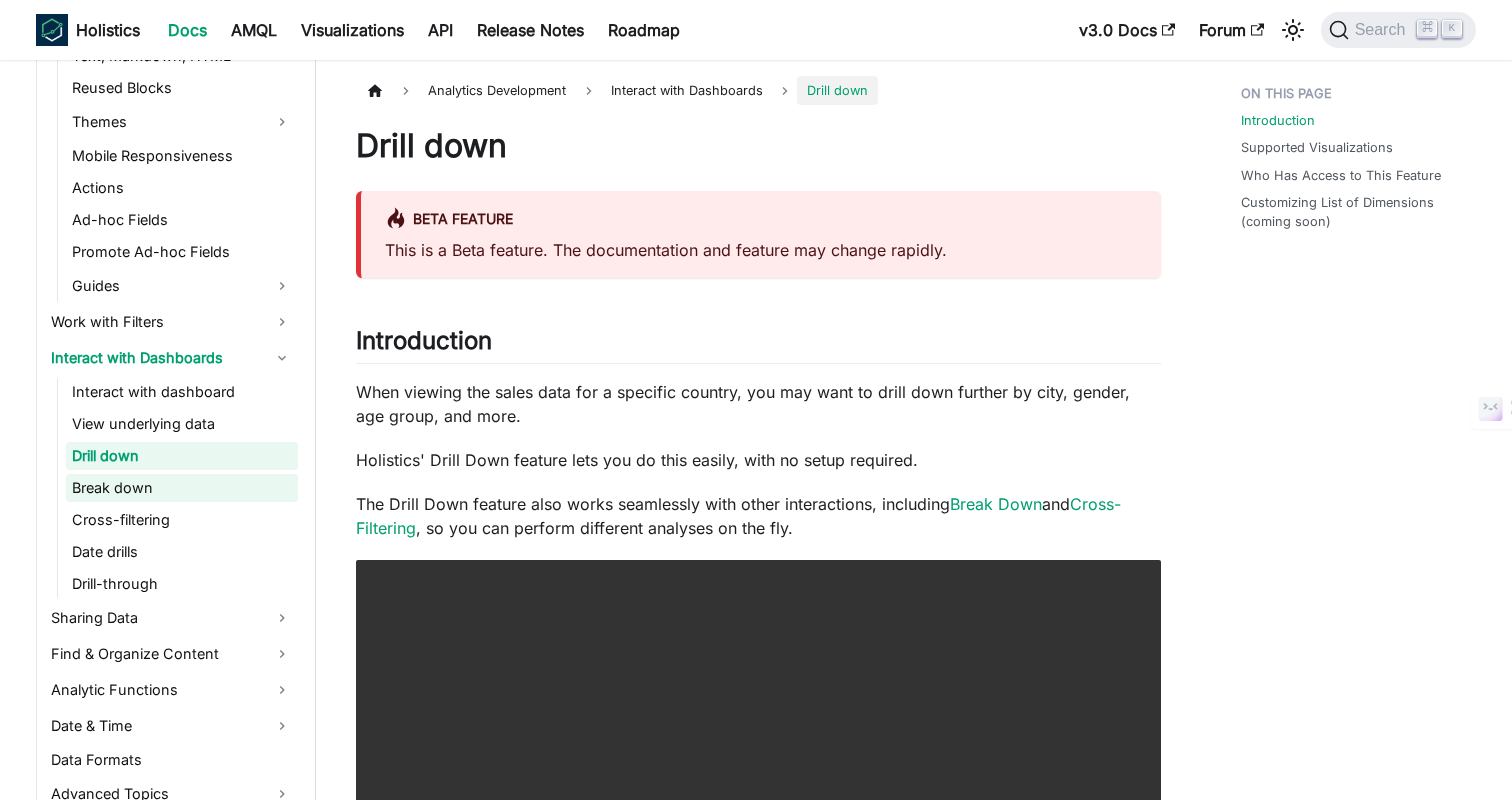 click on "Break down" at bounding box center (182, 488) 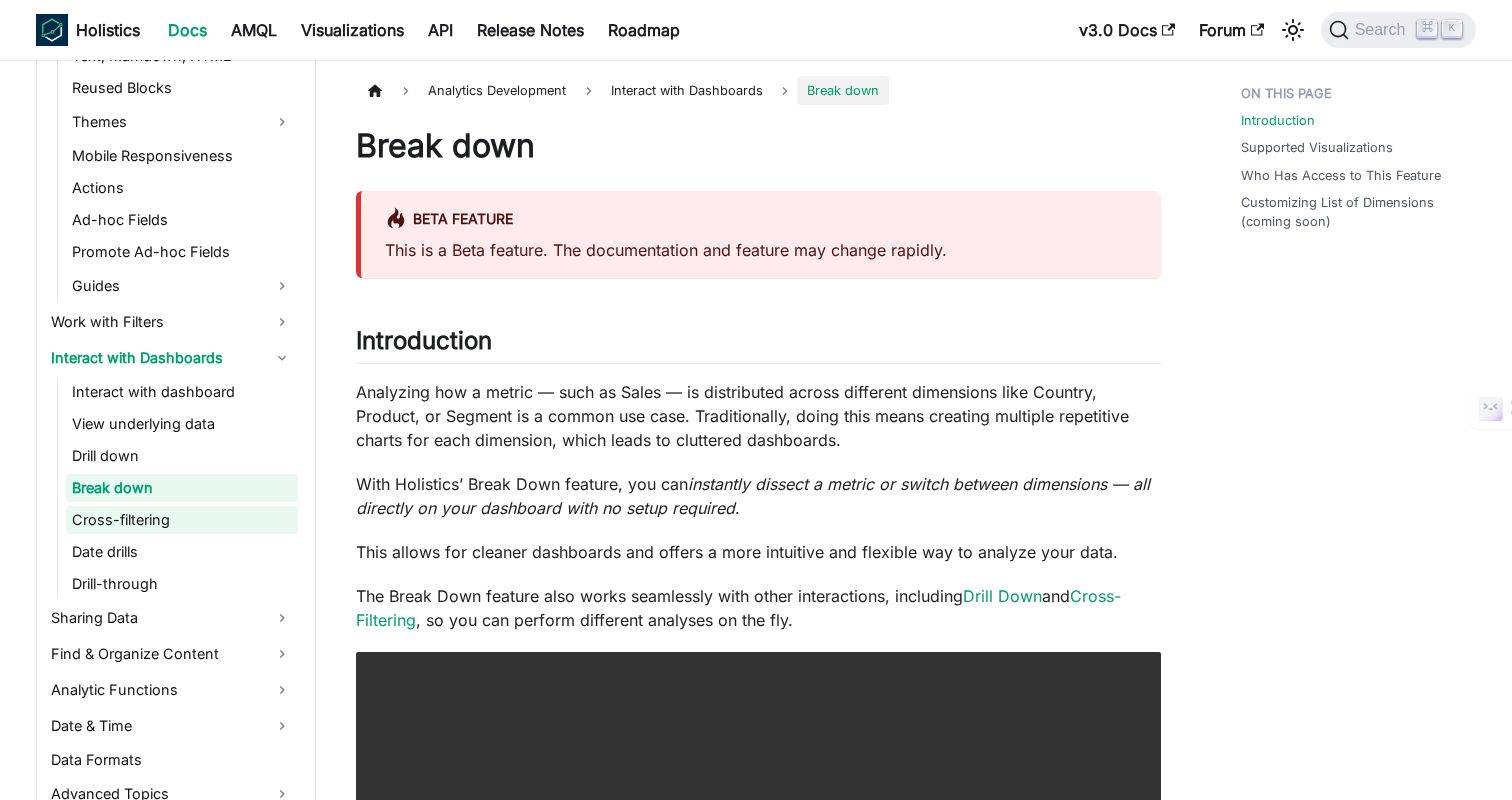 click on "Cross-filtering" at bounding box center (182, 520) 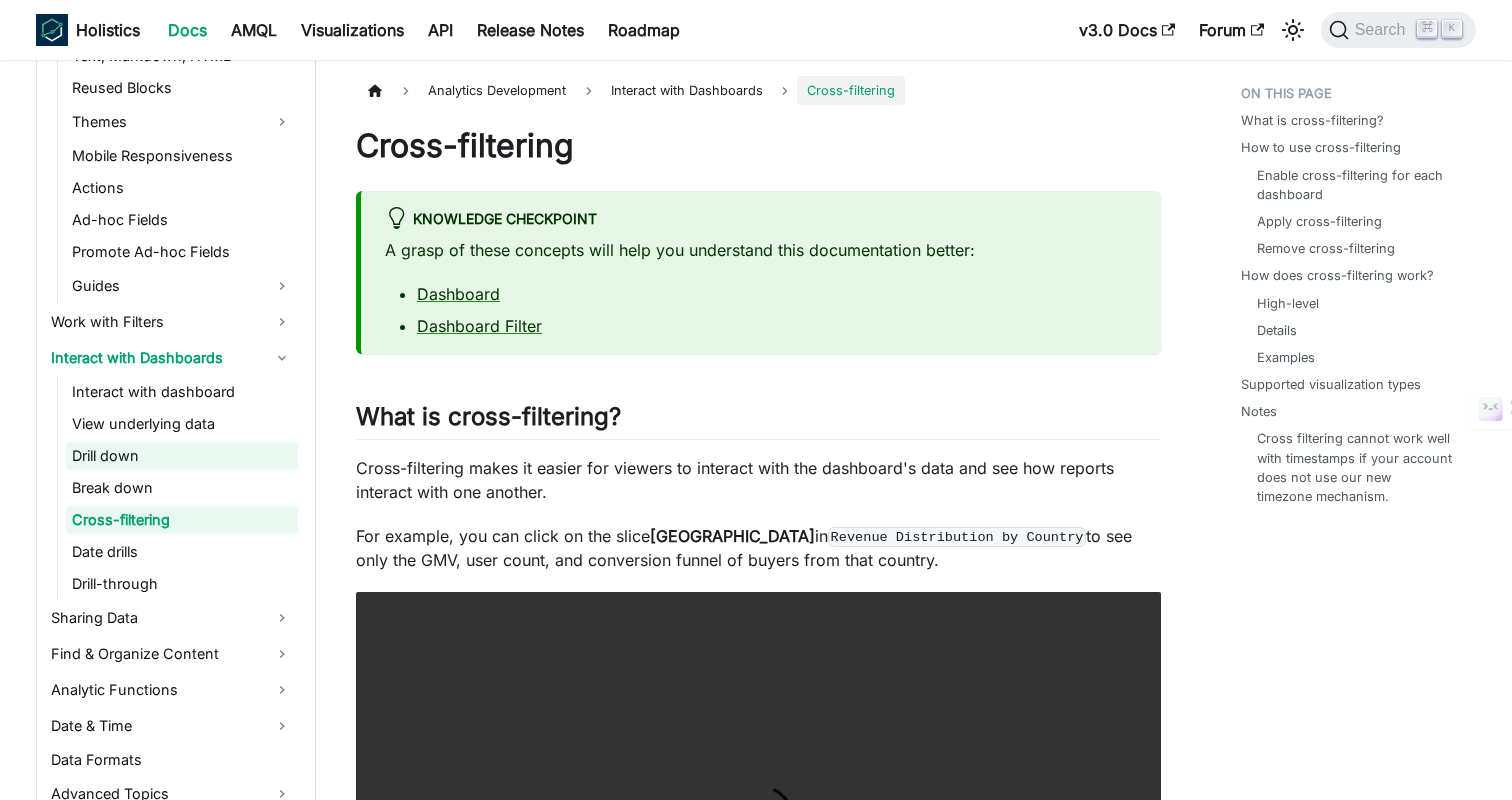 click on "Drill down" at bounding box center (182, 456) 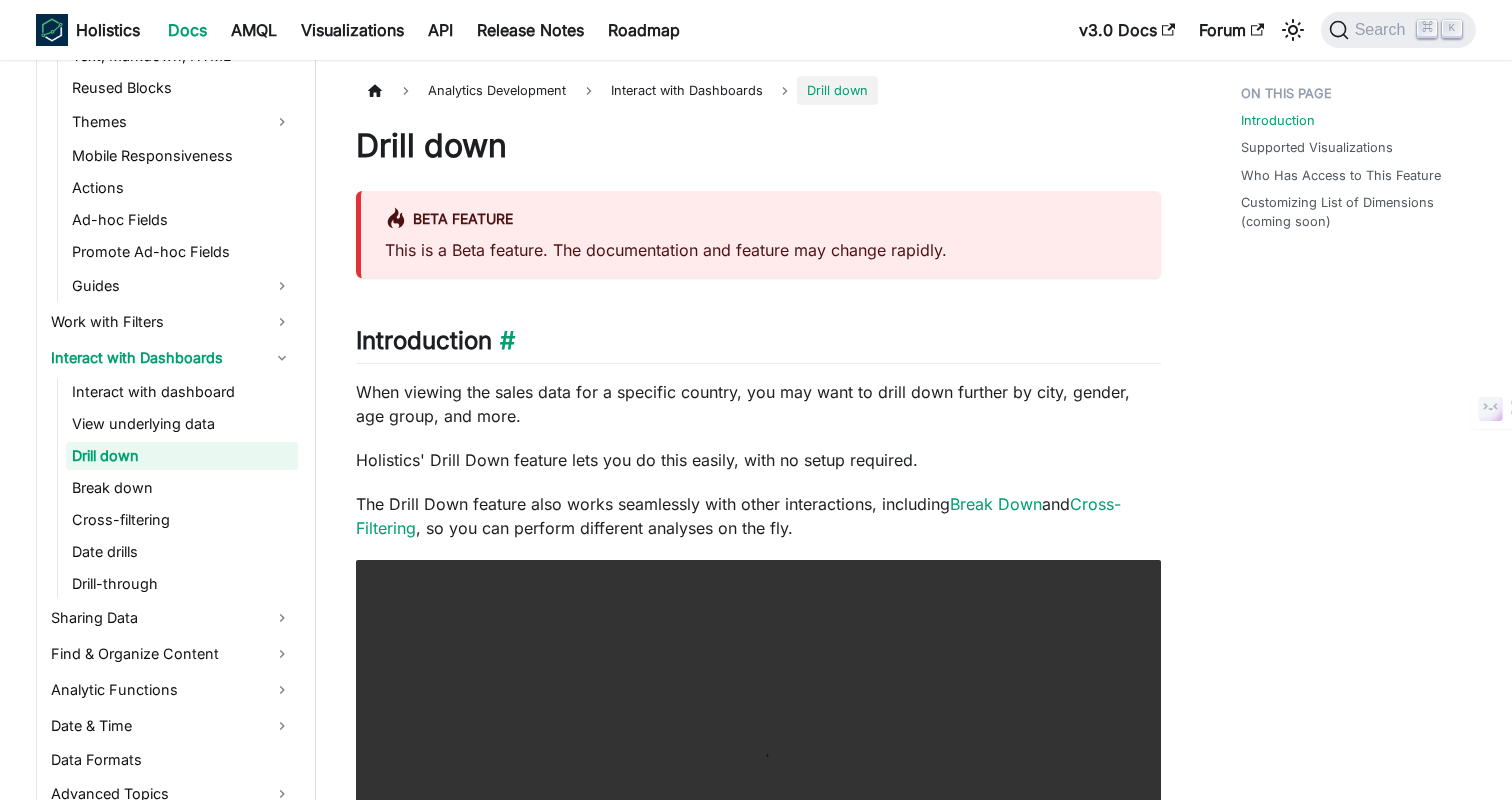 click on "Introduction ​" at bounding box center (758, 345) 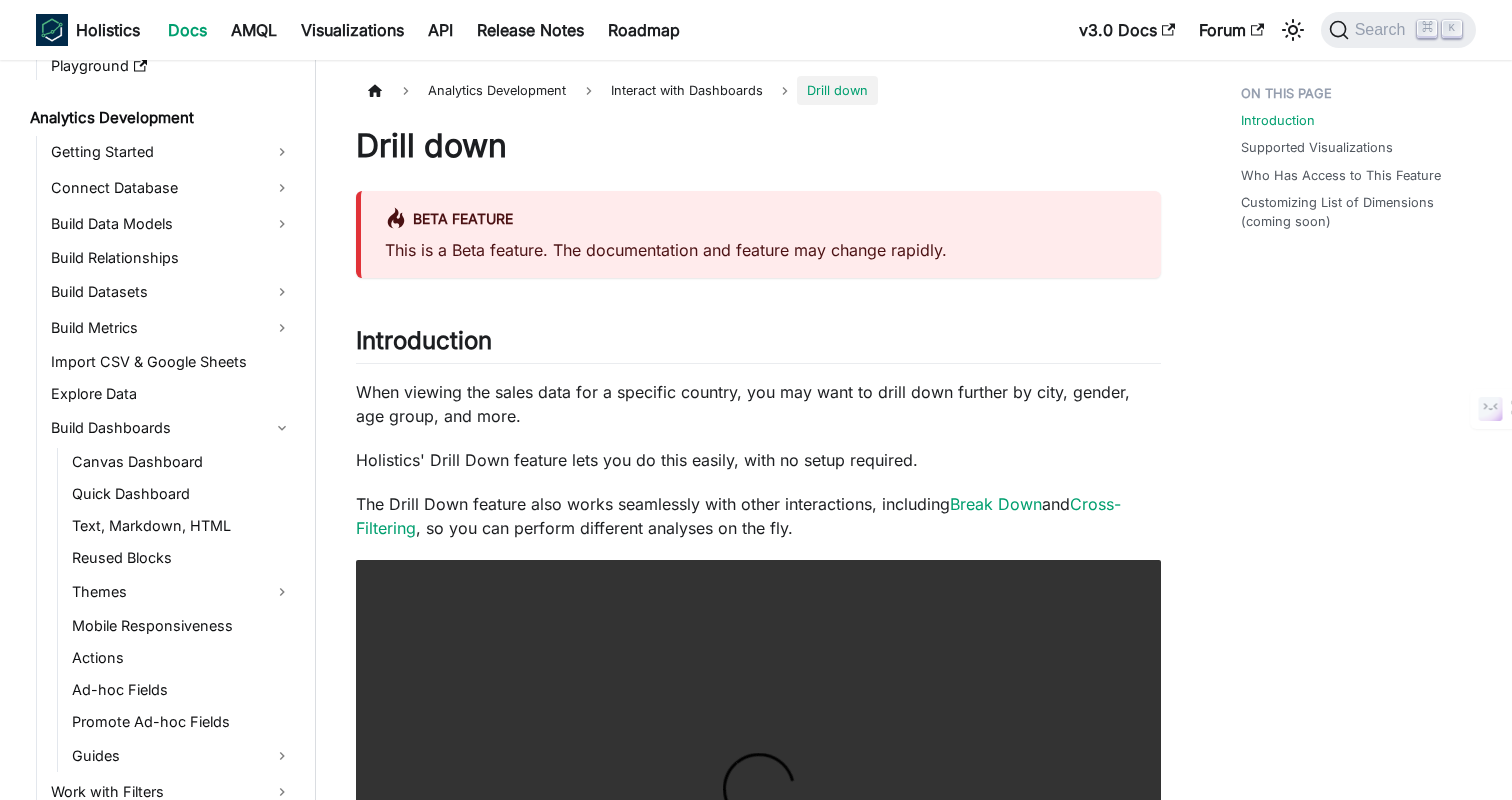 scroll, scrollTop: 490, scrollLeft: 0, axis: vertical 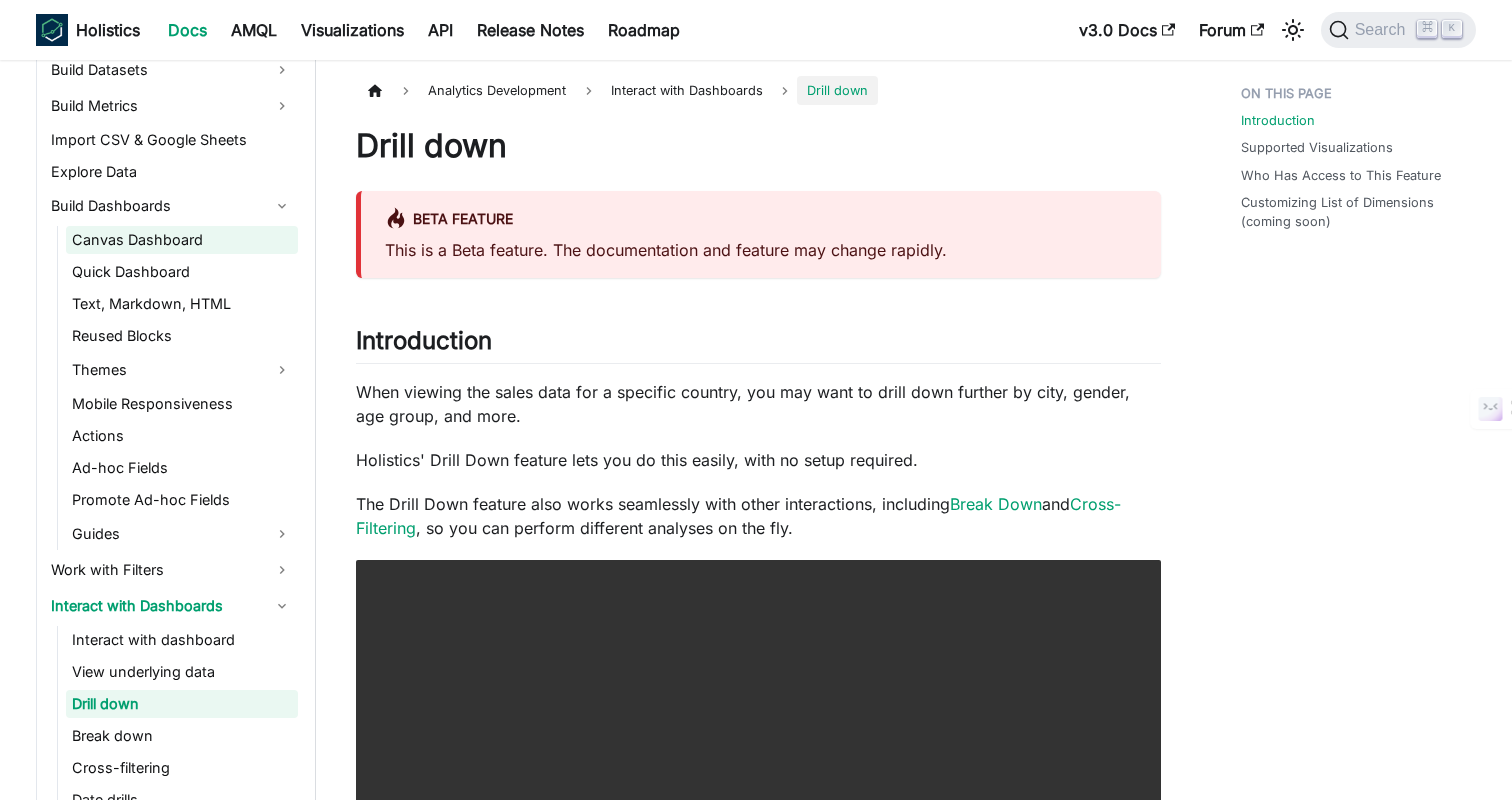 click on "Canvas Dashboard" at bounding box center [182, 240] 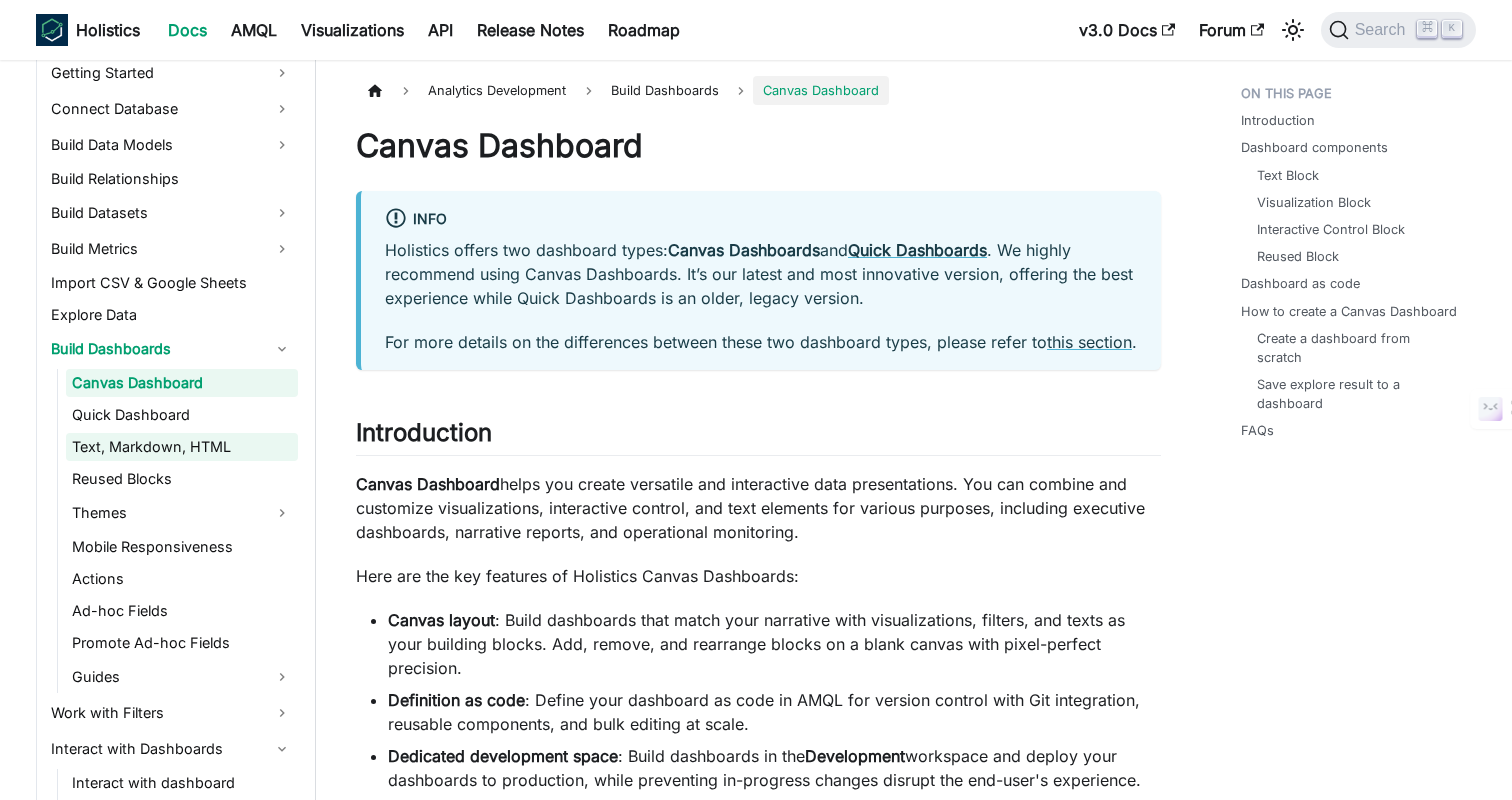 scroll, scrollTop: 320, scrollLeft: 0, axis: vertical 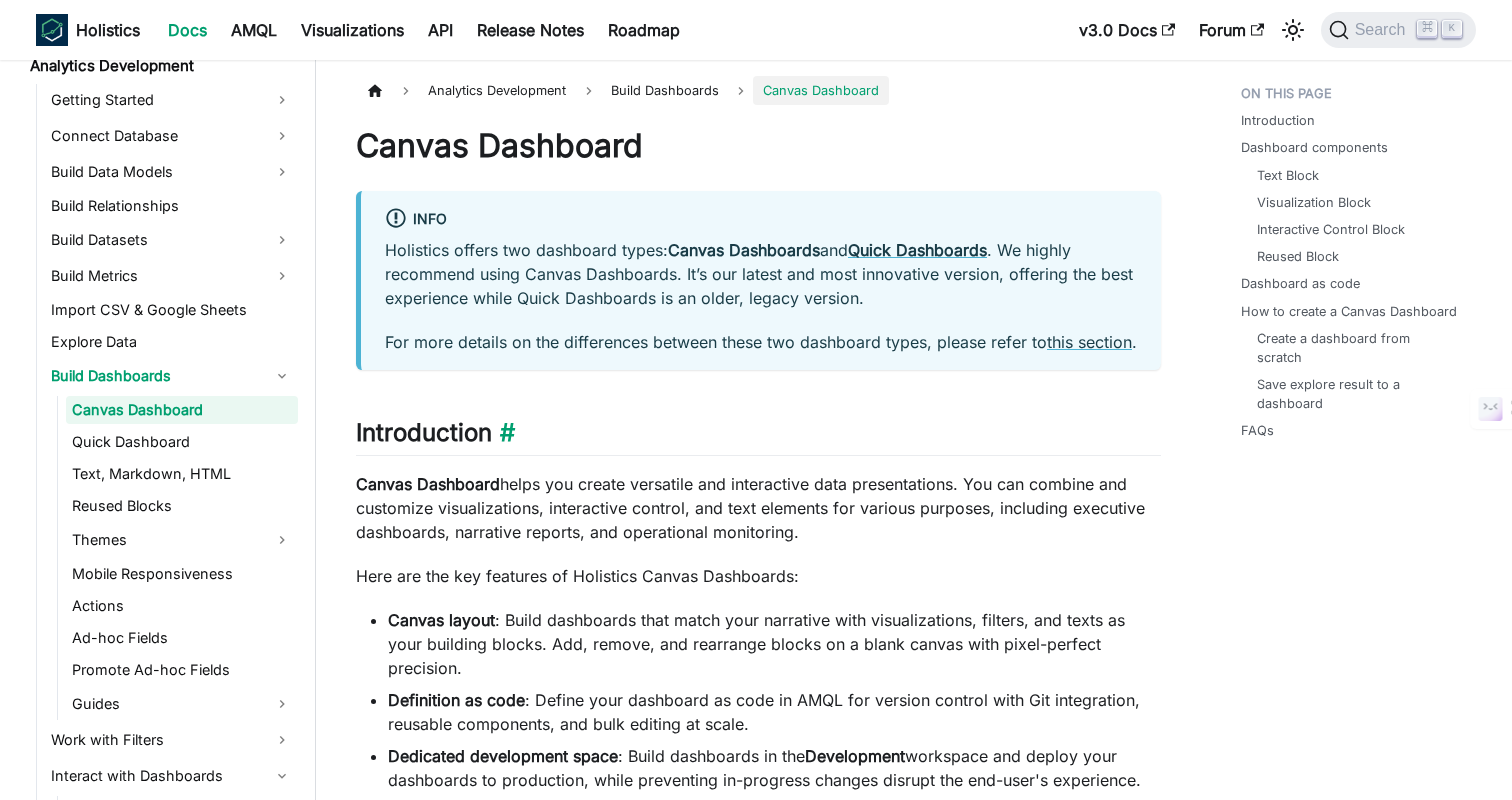 click on "Introduction ​" at bounding box center (758, 437) 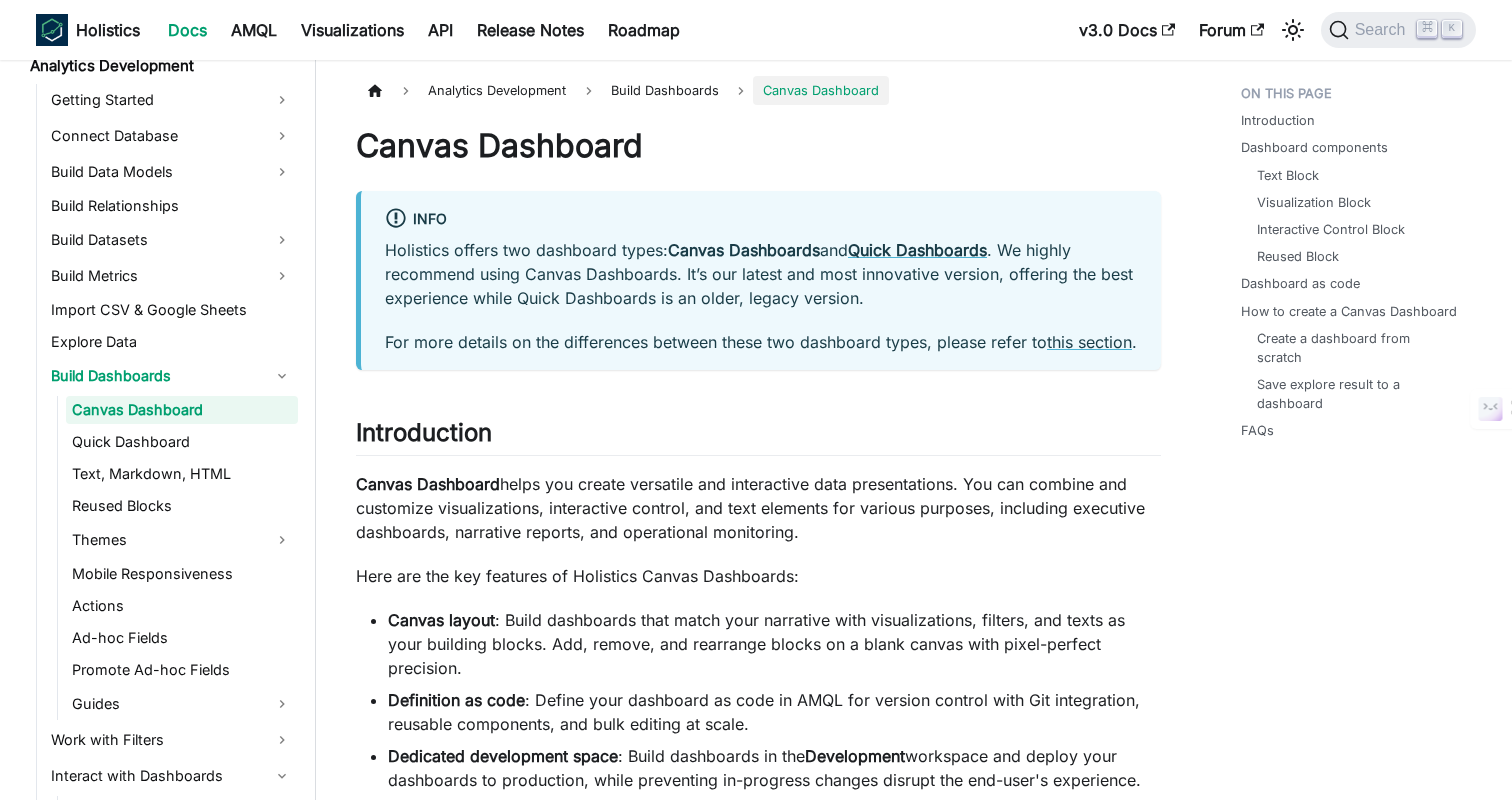 click on "Canvas Dashboard info Holistics offers two dashboard types:  Canvas Dashboards  and  Quick Dashboards . We highly recommend using Canvas Dashboards. It’s our latest and most innovative version, offering the best experience while Quick Dashboards is an older, legacy version. For more details on the differences between these two dashboard types, please refer to  this section . Introduction ​ Canvas Dashboard  helps you create versatile and interactive data presentations. You can combine and customize visualizations, interactive control, and text elements for various purposes, including executive dashboards, narrative reports, and operational monitoring.  Here are the key features of Holistics Canvas Dashboards: Canvas layout : Build dashboards that match your narrative with visualizations, filters, and texts as your building blocks. Add, remove, and rearrange blocks on a blank canvas with pixel-perfect precision. Definition as code Dedicated development space : Build dashboards in the  Development ​ Text" at bounding box center [758, 4550] 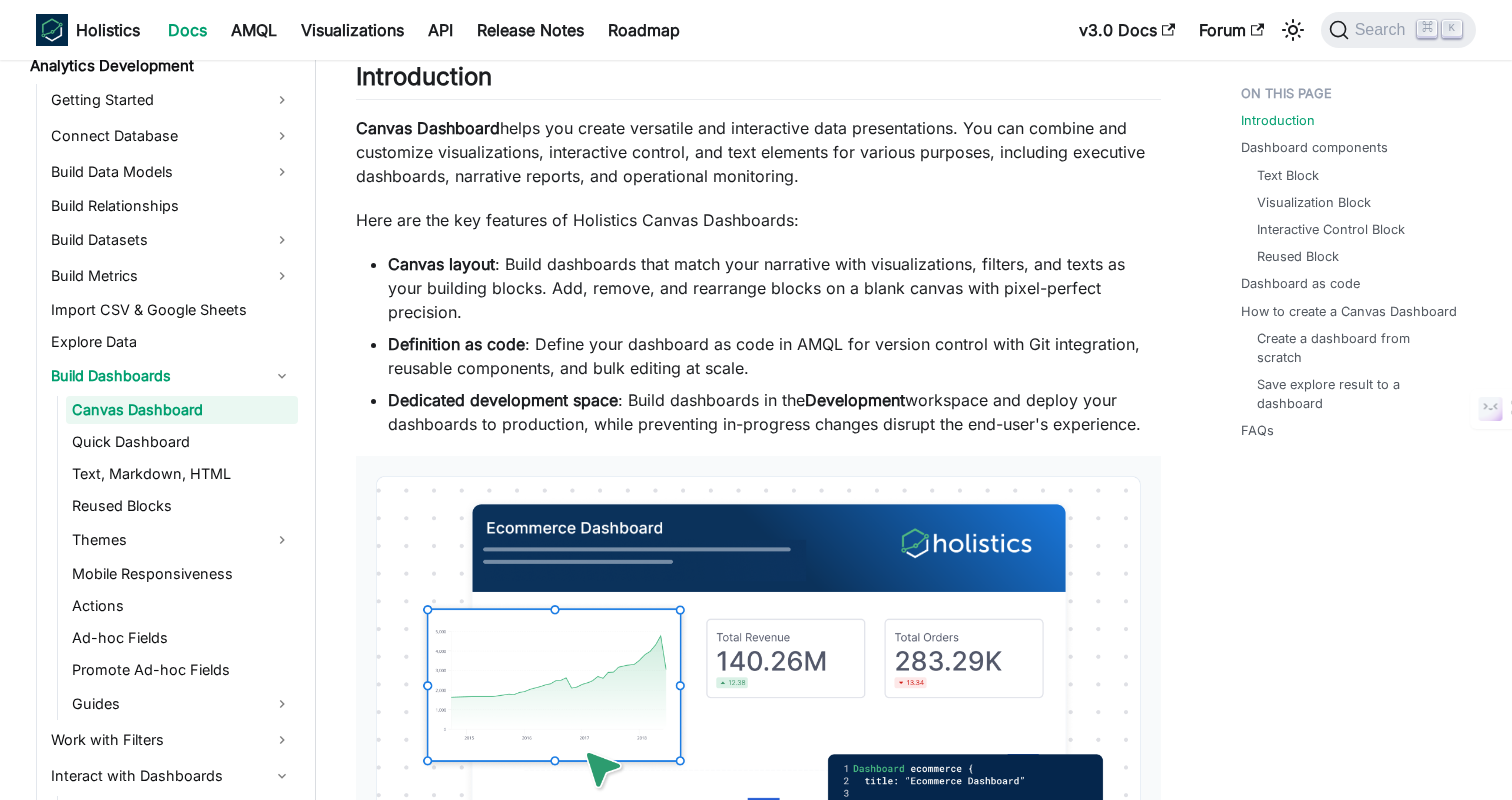 scroll, scrollTop: 412, scrollLeft: 0, axis: vertical 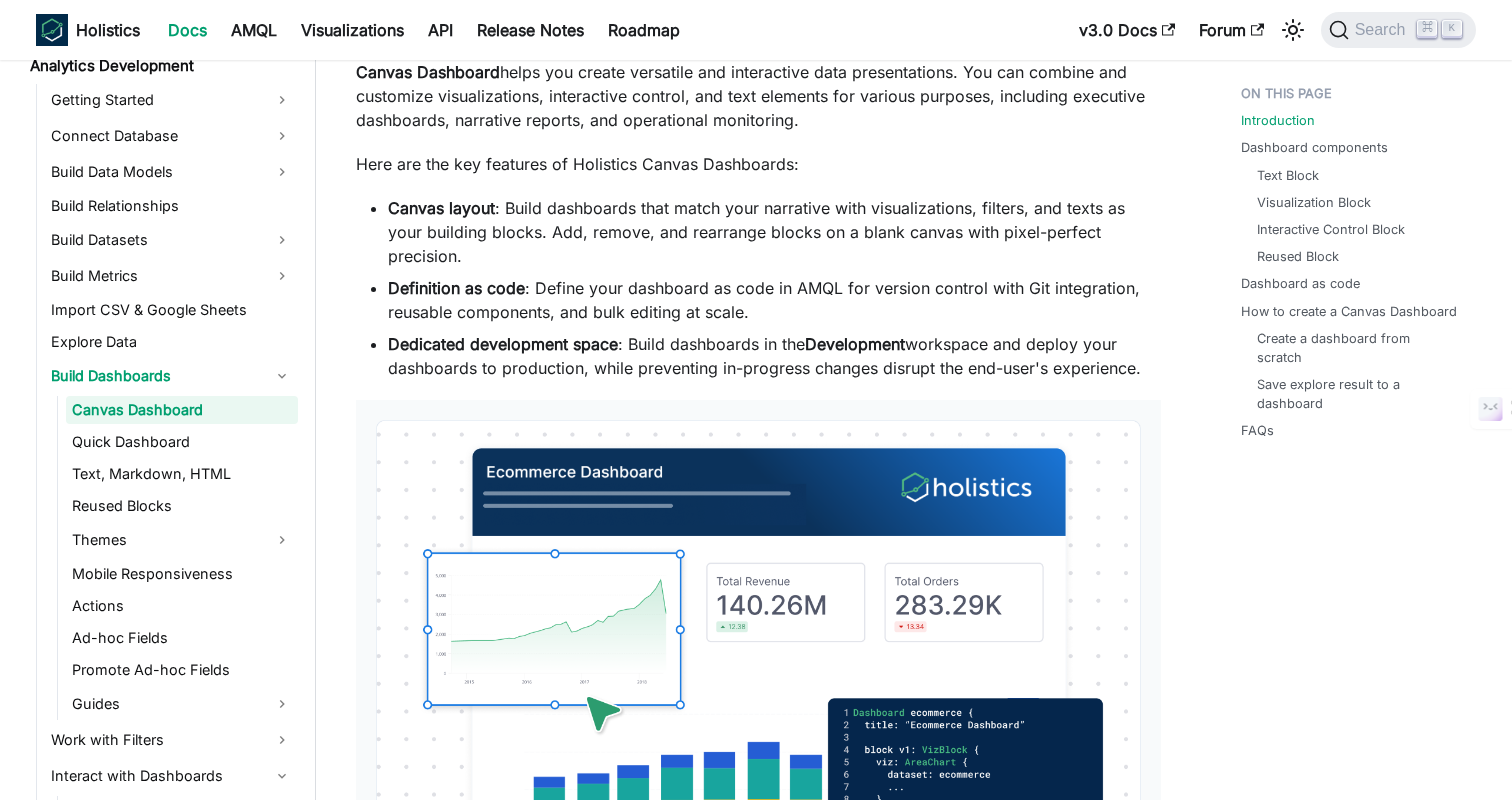 click on "Canvas Dashboard  helps you create versatile and interactive data presentations. You can combine and customize visualizations, interactive control, and text elements for various purposes, including executive dashboards, narrative reports, and operational monitoring." at bounding box center [758, 96] 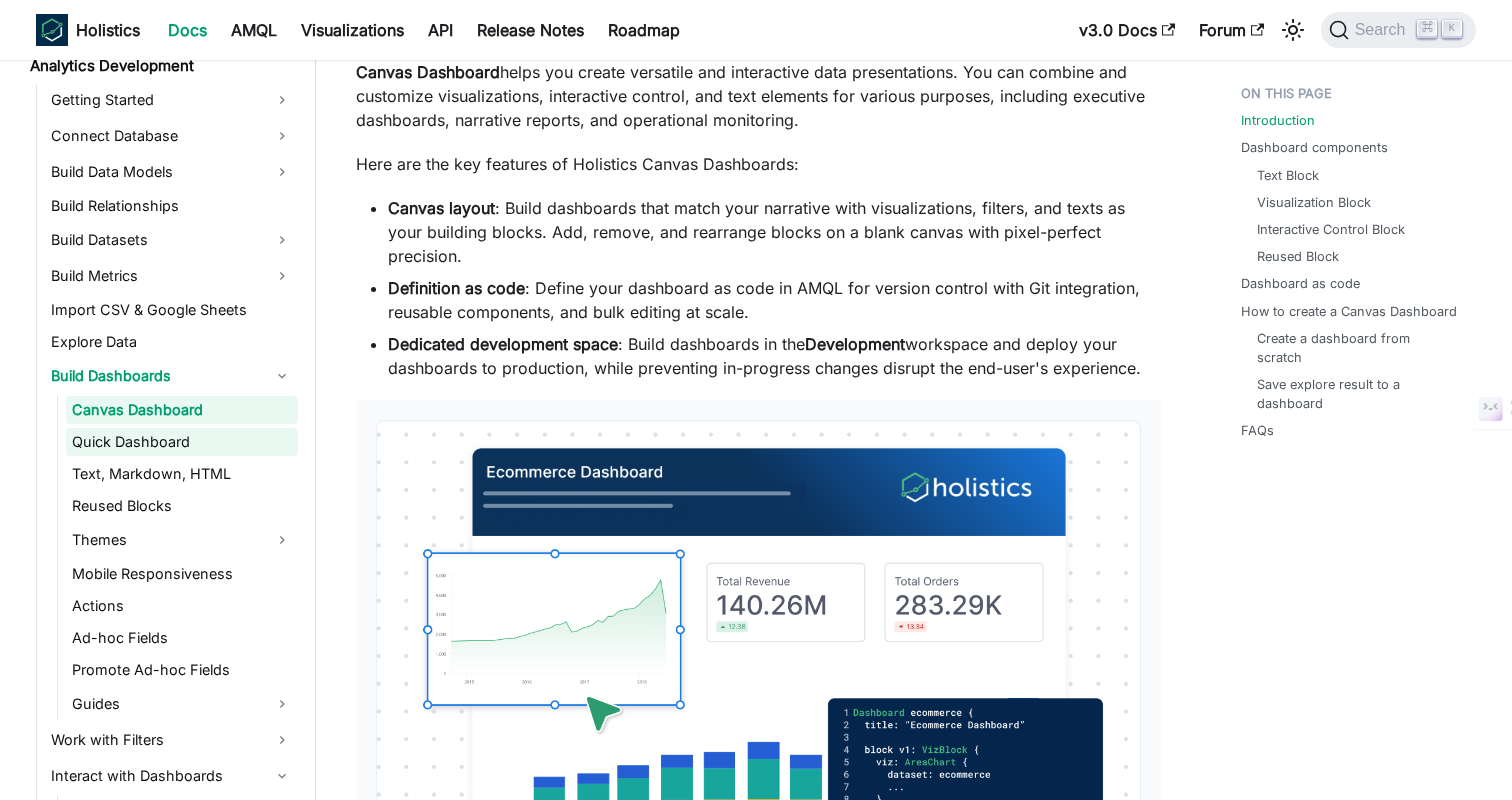 click on "Quick Dashboard" at bounding box center (182, 442) 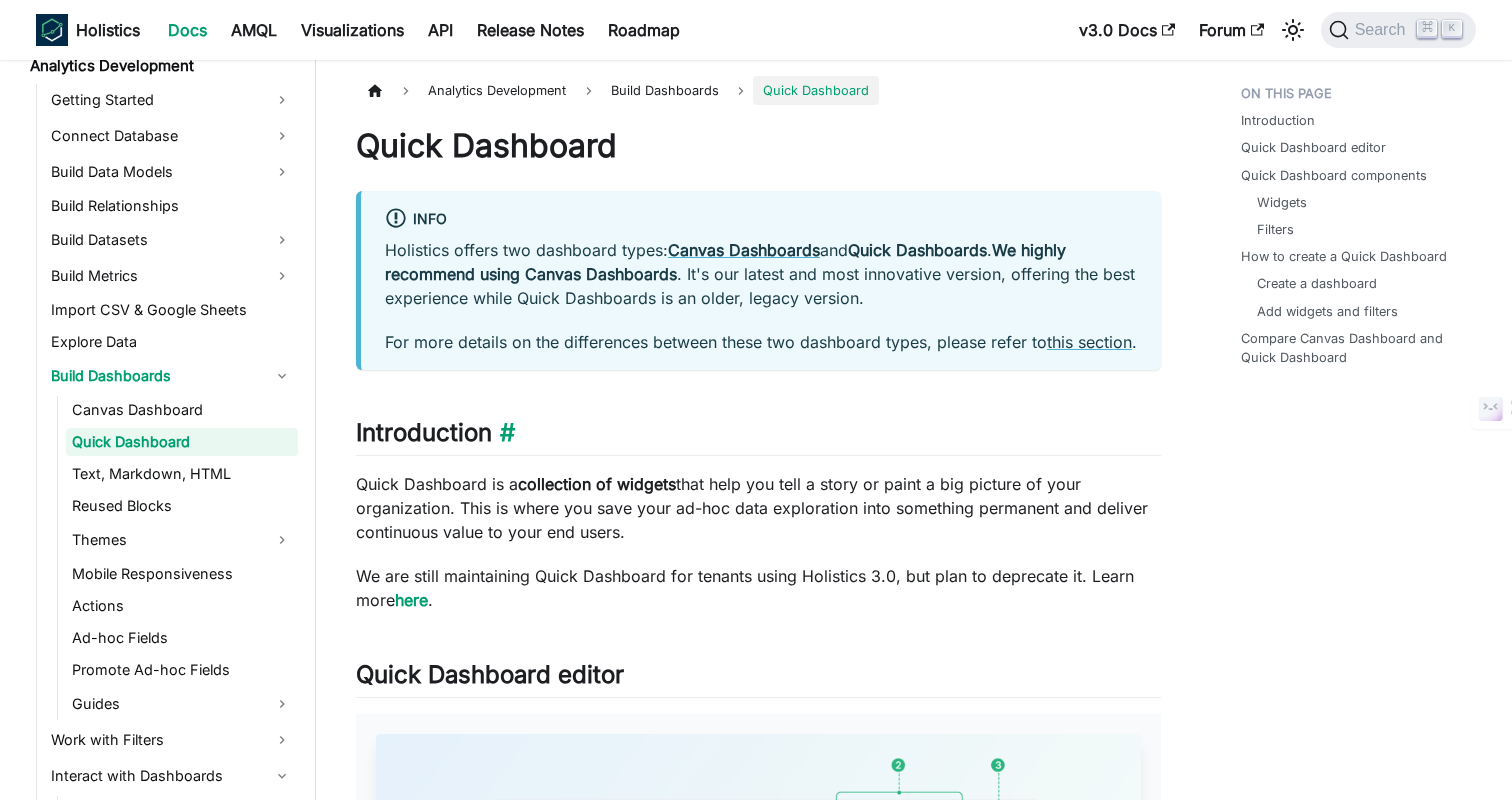 click on "Introduction ​" at bounding box center (758, 437) 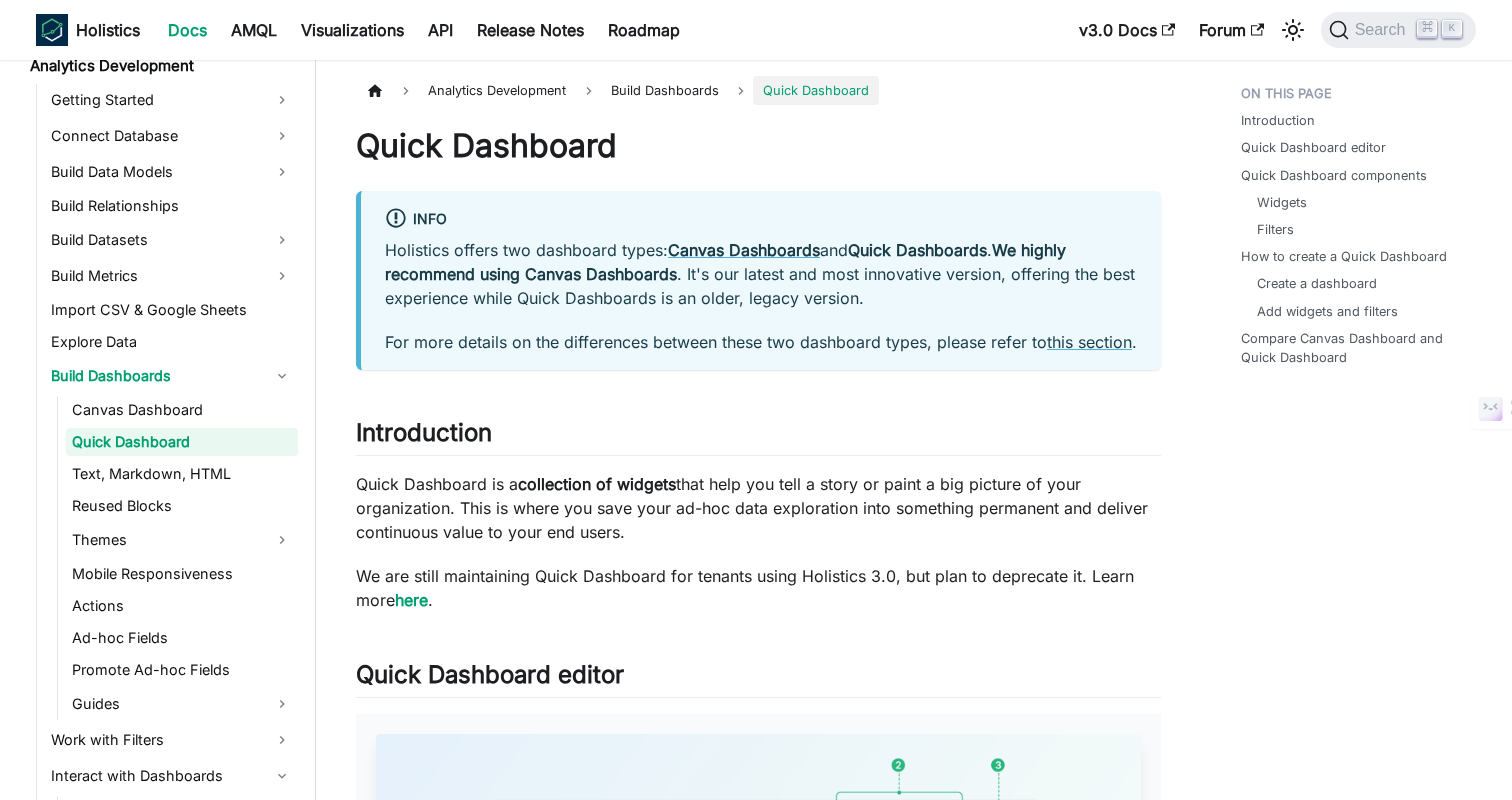 click on "Quick Dashboard info Holistics offers two dashboard types:  Canvas Dashboards  and  Quick Dashboards .
We highly recommend using Canvas Dashboards . It's our latest and most innovative version, offering the best experience while Quick Dashboards is an older, legacy version. For more details on the differences between these two dashboard types, please refer to  this section . Introduction ​ Quick Dashboard is a  collection of widgets  that help you tell a story or paint a big picture of your organization. This is where you save your ad-hoc data exploration into something permanent and deliver continuous value to your end users. We are still maintaining Quick Dashboard for tenants using Holistics 3.0, but plan to deprecate it. Learn more  here . Quick Dashboard editor ​ Main Editor:  The main area to build the dashboard and apply interactive controls. Settings & Deliver data:  Edit dashboard time zones, cache, other preferences, and deliver dashboard with export and shareable link. ​ Widgets  and  . ​" at bounding box center (758, 3408) 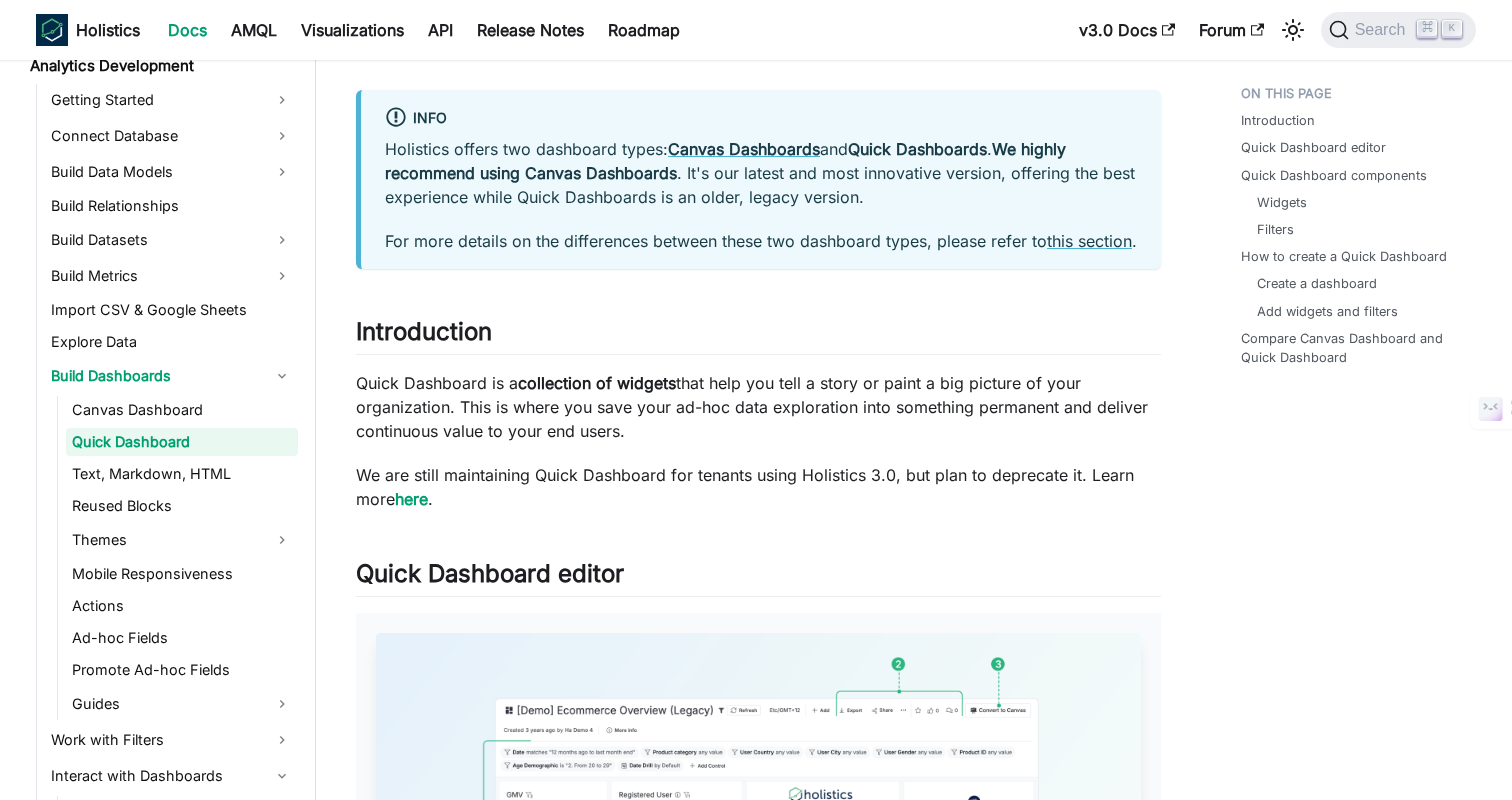 scroll, scrollTop: 107, scrollLeft: 0, axis: vertical 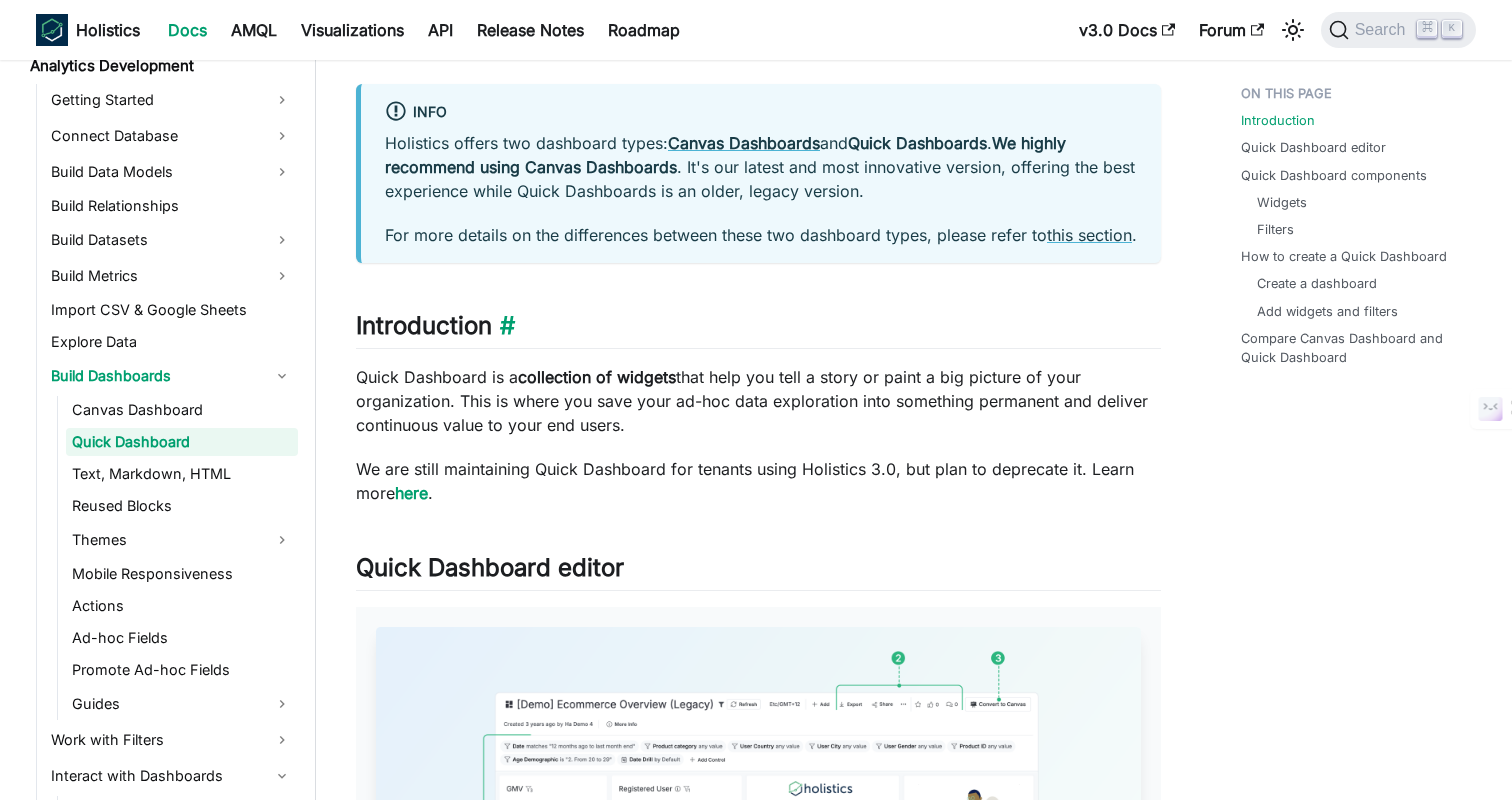 click on "Introduction ​" at bounding box center [758, 330] 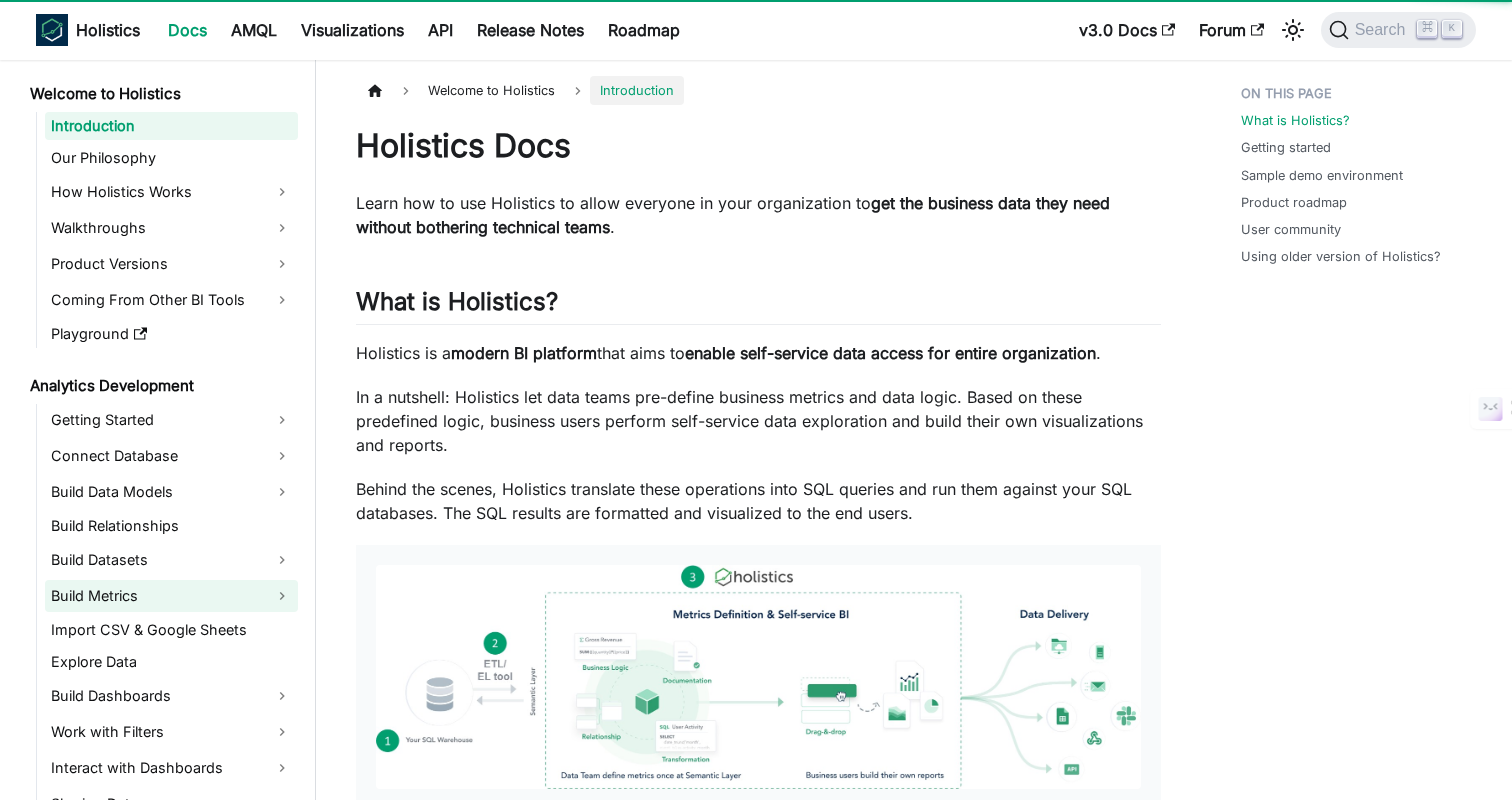 scroll, scrollTop: 0, scrollLeft: 0, axis: both 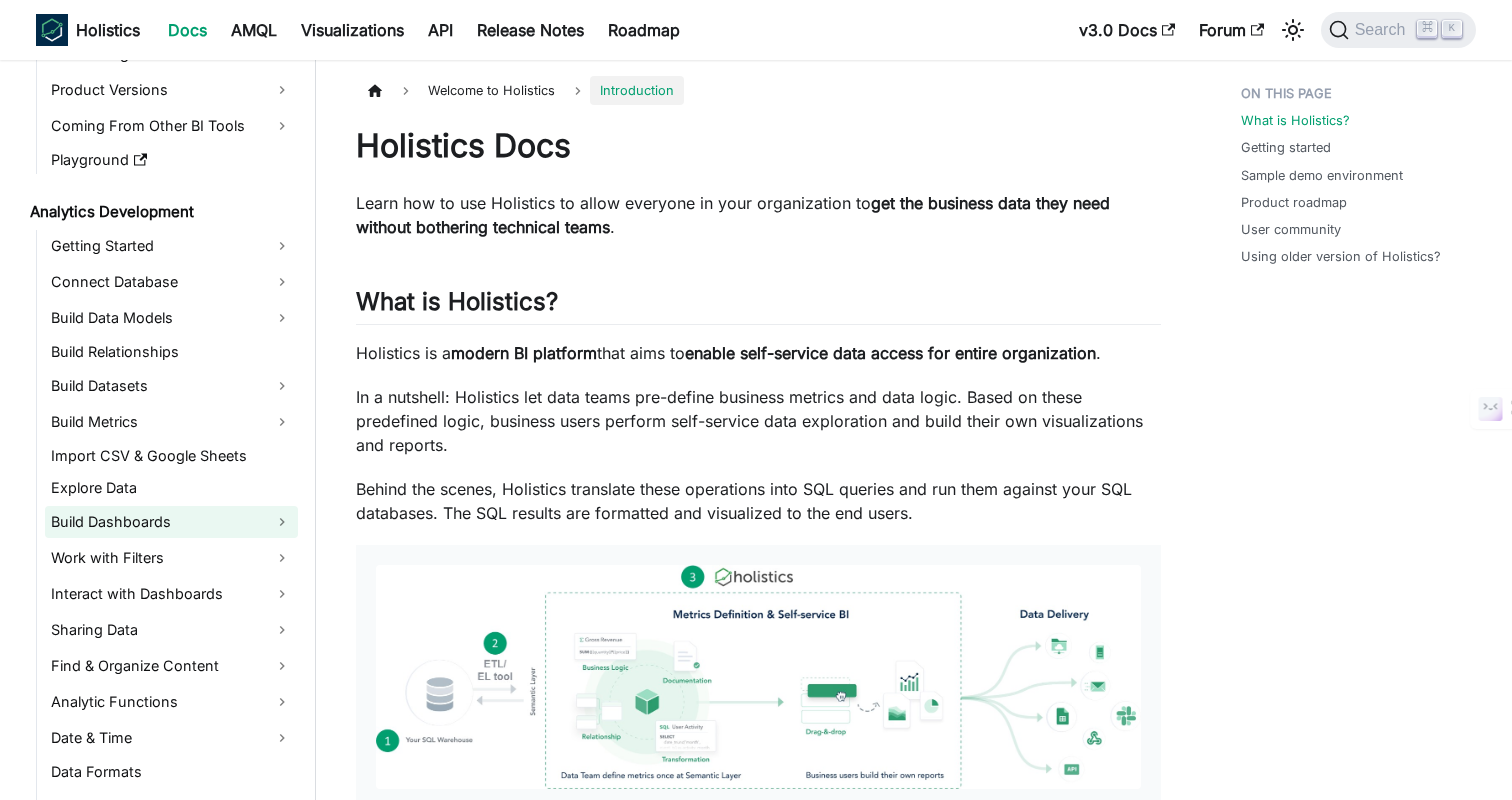 click on "Build Dashboards" at bounding box center (171, 522) 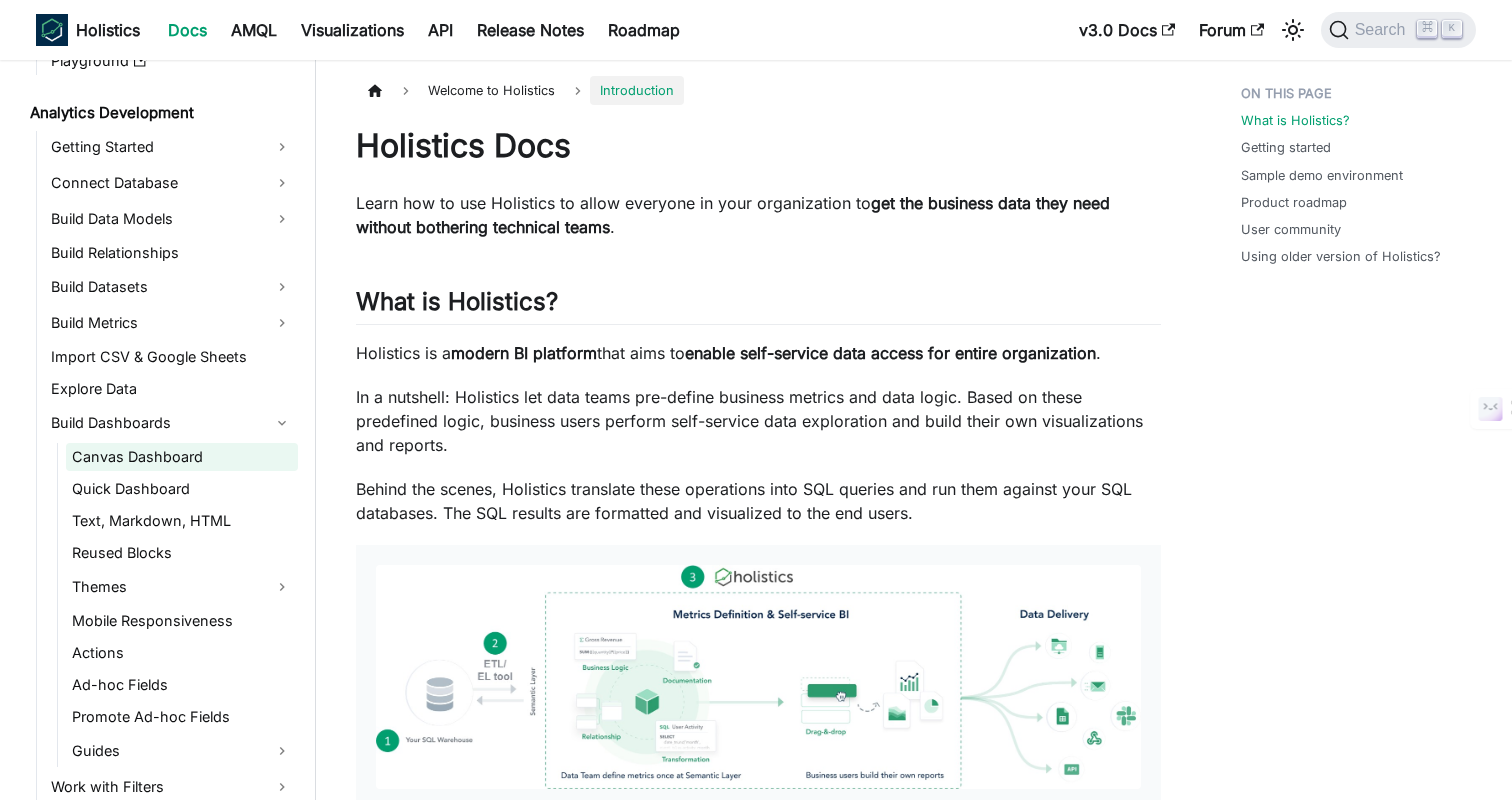 scroll, scrollTop: 277, scrollLeft: 0, axis: vertical 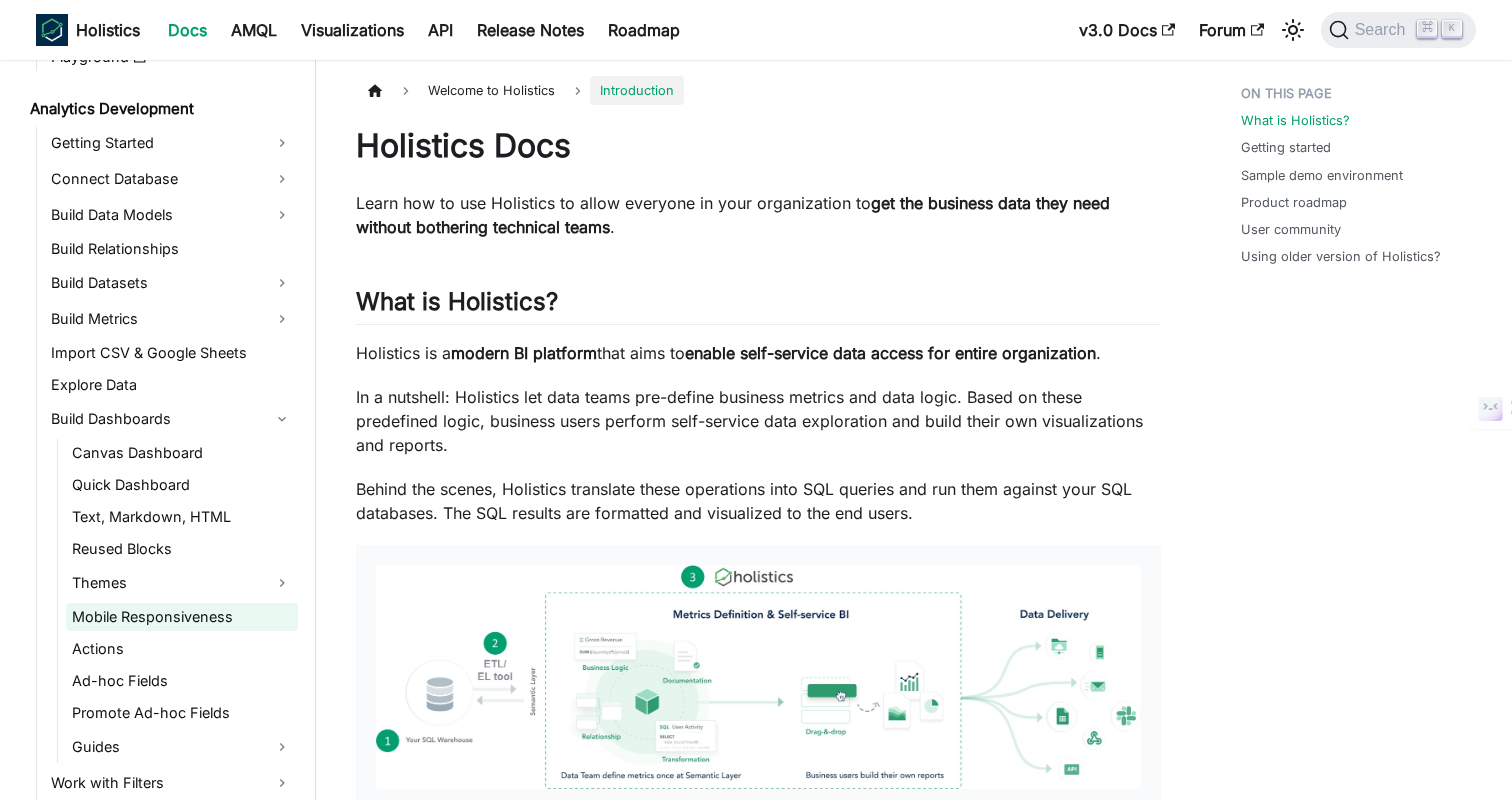 click on "Mobile Responsiveness" at bounding box center (182, 617) 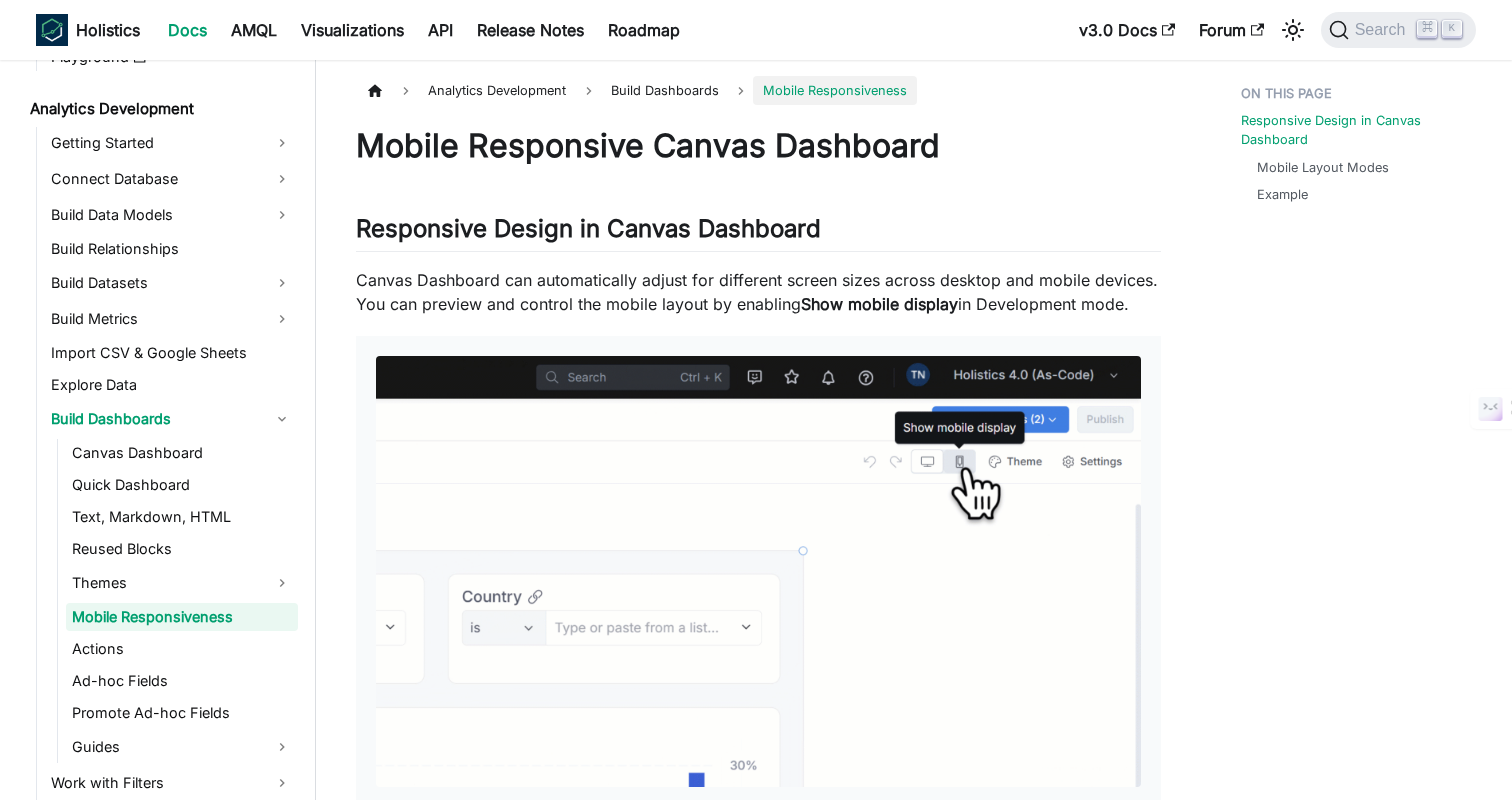 click on "Mobile Responsive Canvas Dashboard Responsive Design in Canvas Dashboard ​ Canvas Dashboard can automatically adjust for different screen sizes across desktop and mobile devices. You can preview and control the mobile layout by enabling  Show mobile display  in Development mode. Mobile Layout Modes ​ The mobile layout follows a single-column structure, stacking blocks vertically. It offers three configuration modes: Auto (Default)  – The mobile layout mirrors the desktop version, arranging blocks left to right, top to bottom. Changes in the desktop layout automatically reflect on mobile. Manual  – Customize the mobile layout independently. You can: Rearrange blocks Hide specific blocks Modify block height using the height or aspect-ratio properties in the code editor. None  – The desktop layout remains unchanged on all devices. Example ​ Dashboard  my_dashboard  {    ...   view :   CanvasLayout   {     block v1  { }     block v2  { }     block v3  { }          mobile :   {       mode :   "manual"" at bounding box center [758, 913] 